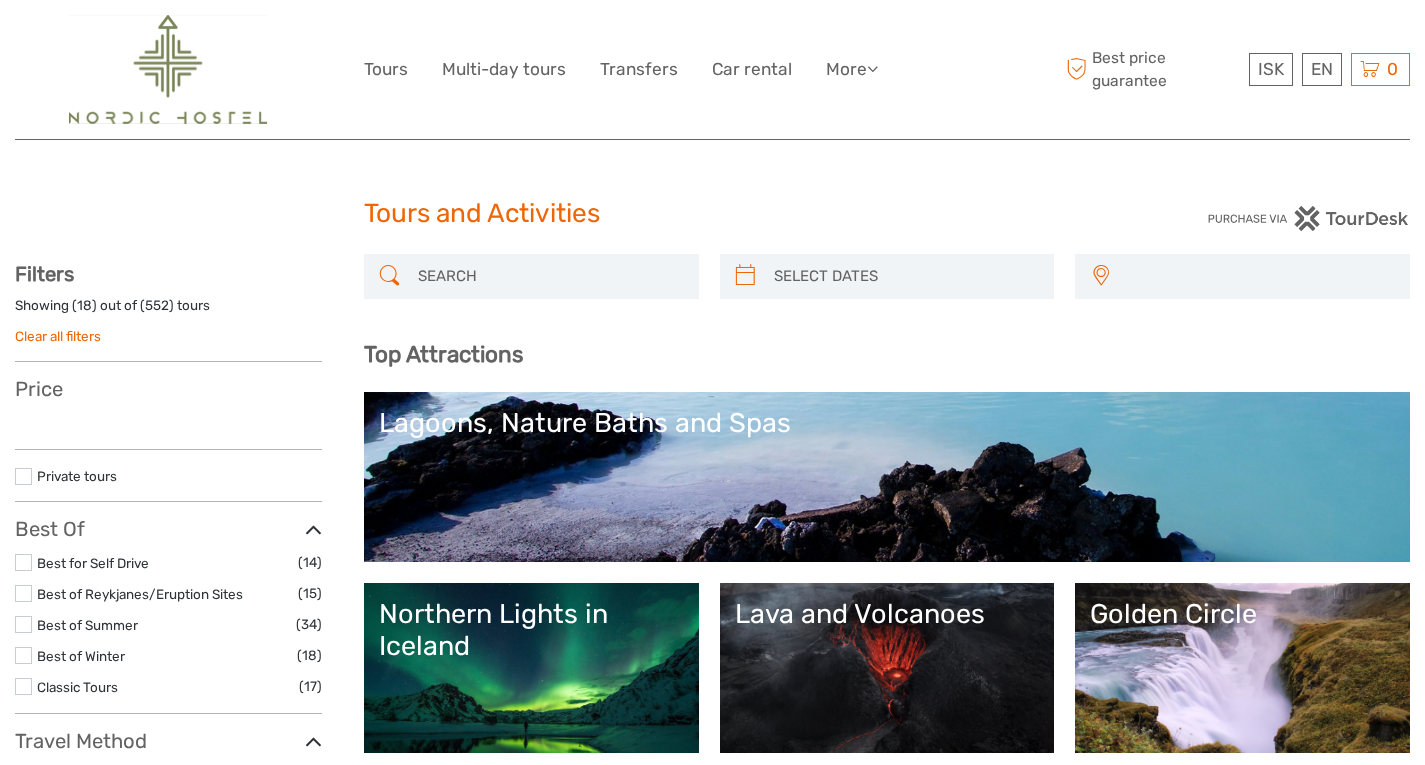 scroll, scrollTop: 438, scrollLeft: 0, axis: vertical 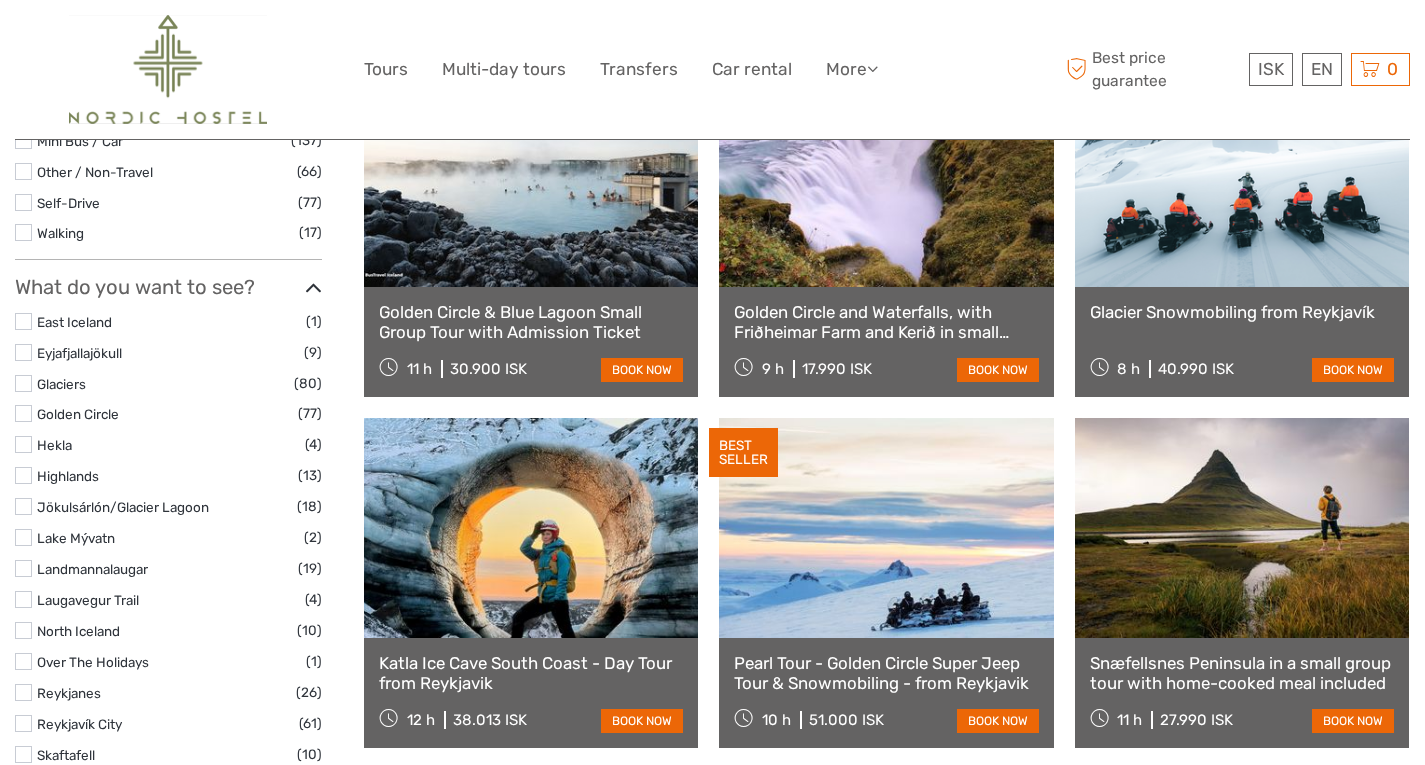 select 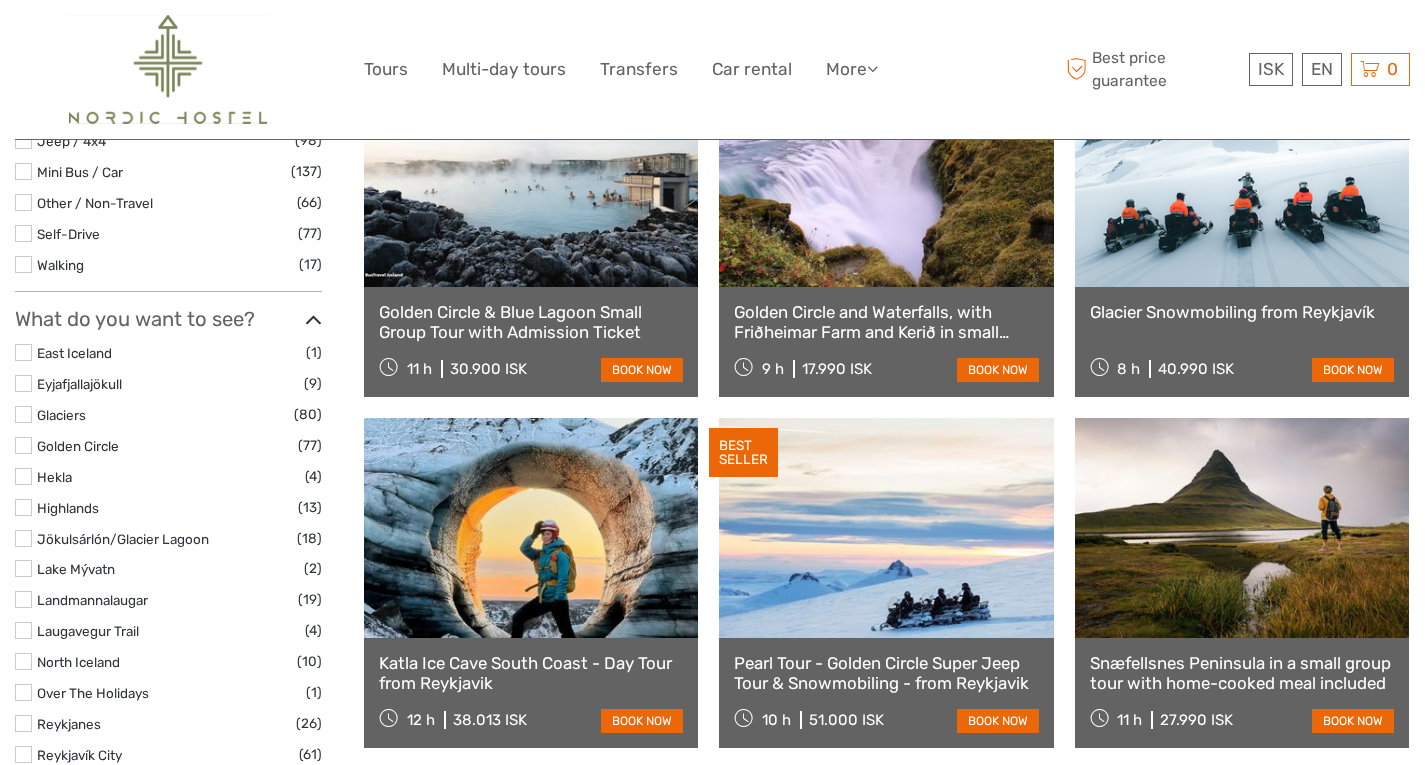 scroll, scrollTop: 0, scrollLeft: 0, axis: both 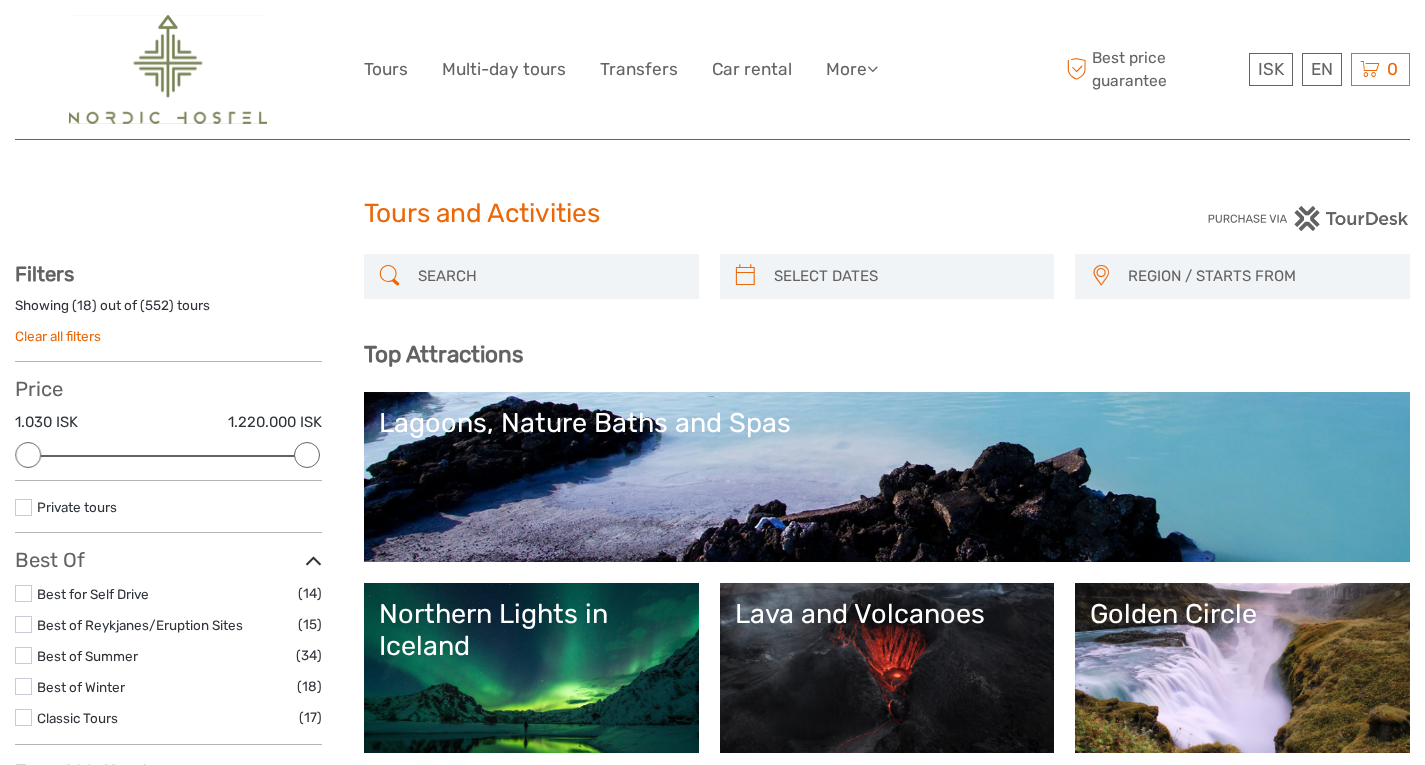 click at bounding box center (549, 276) 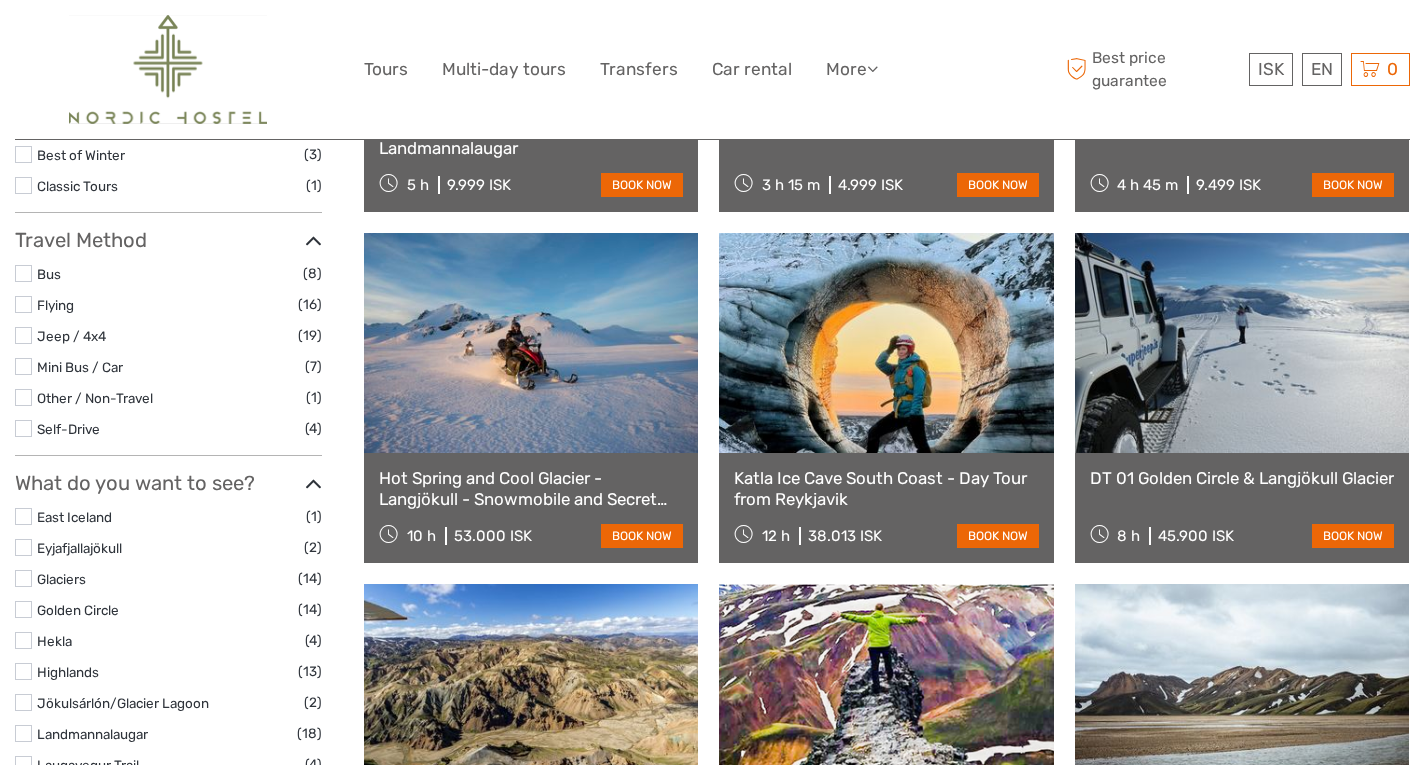 scroll, scrollTop: 741, scrollLeft: 0, axis: vertical 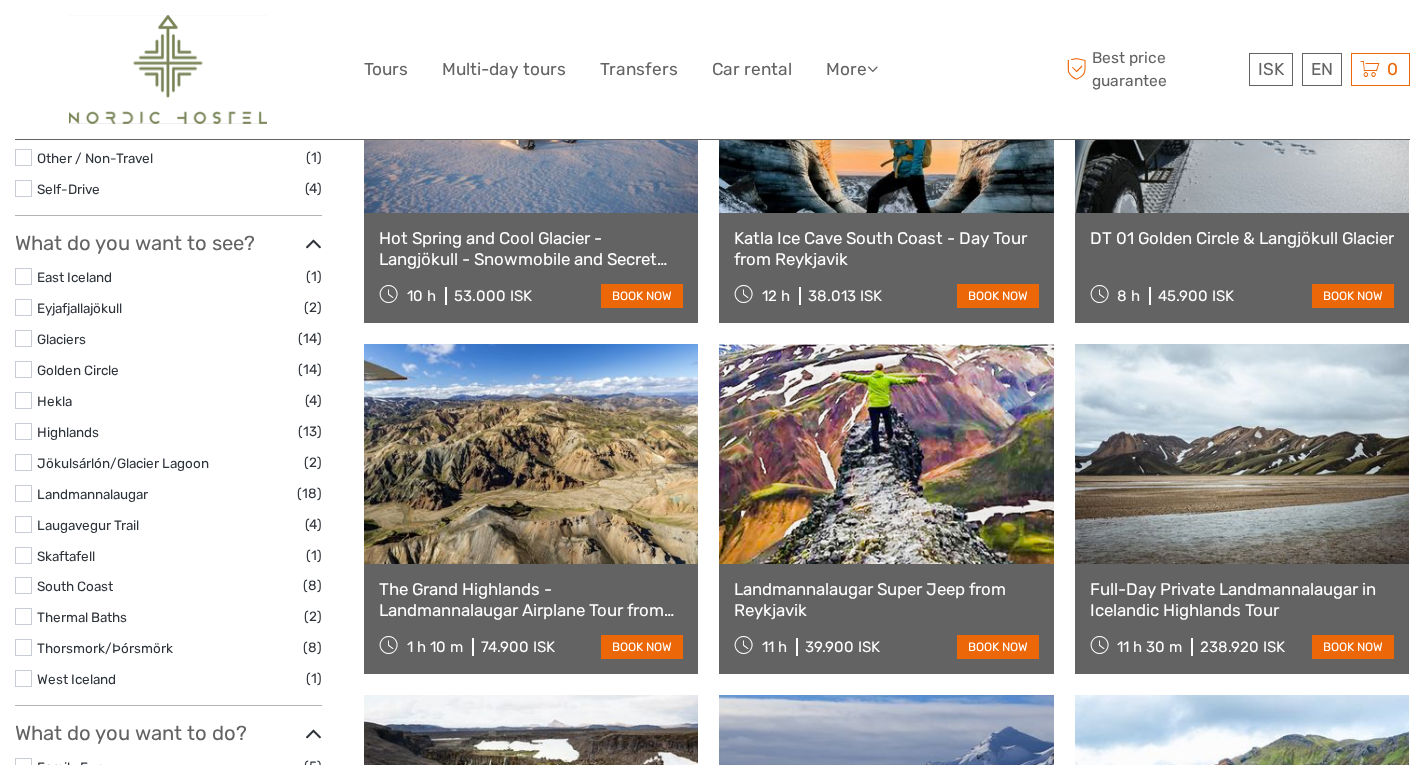type on "highlands" 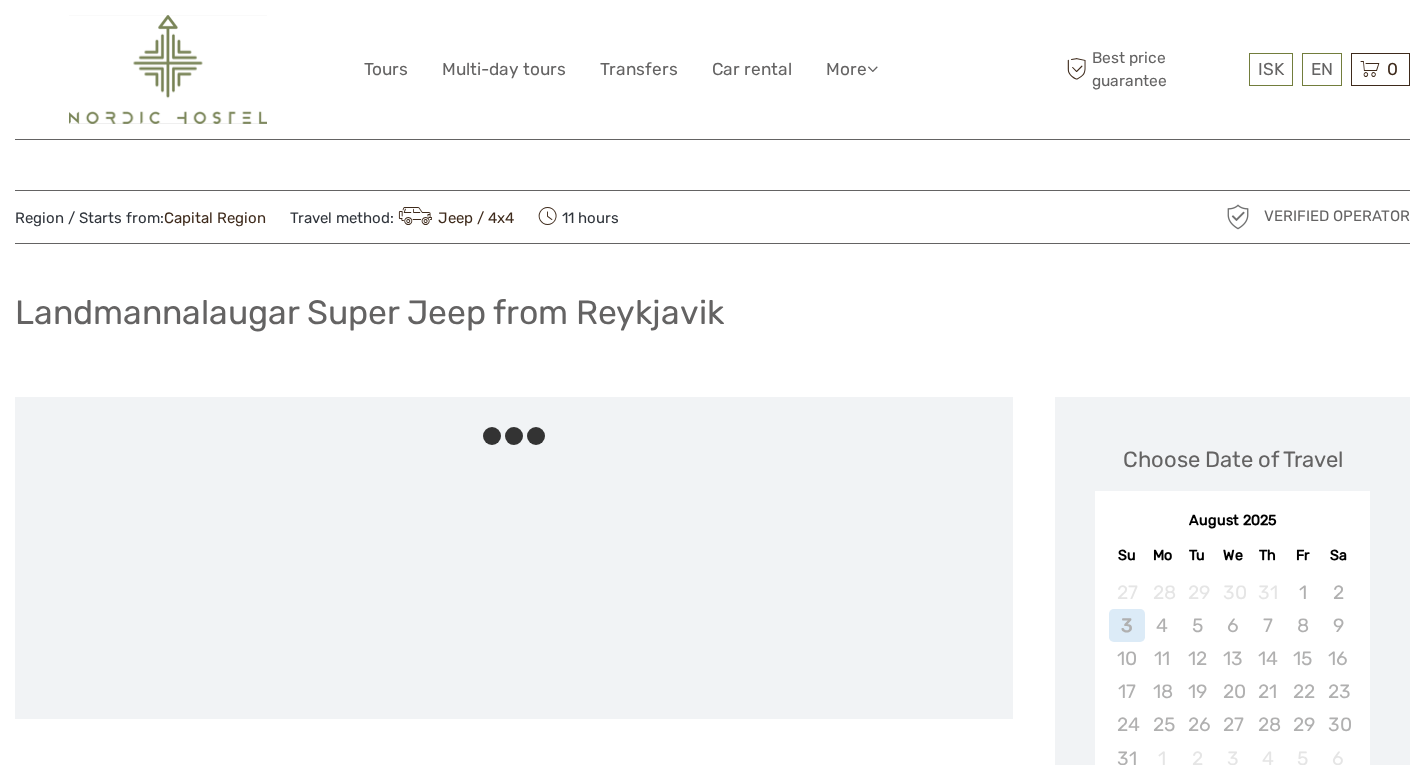 scroll, scrollTop: 0, scrollLeft: 0, axis: both 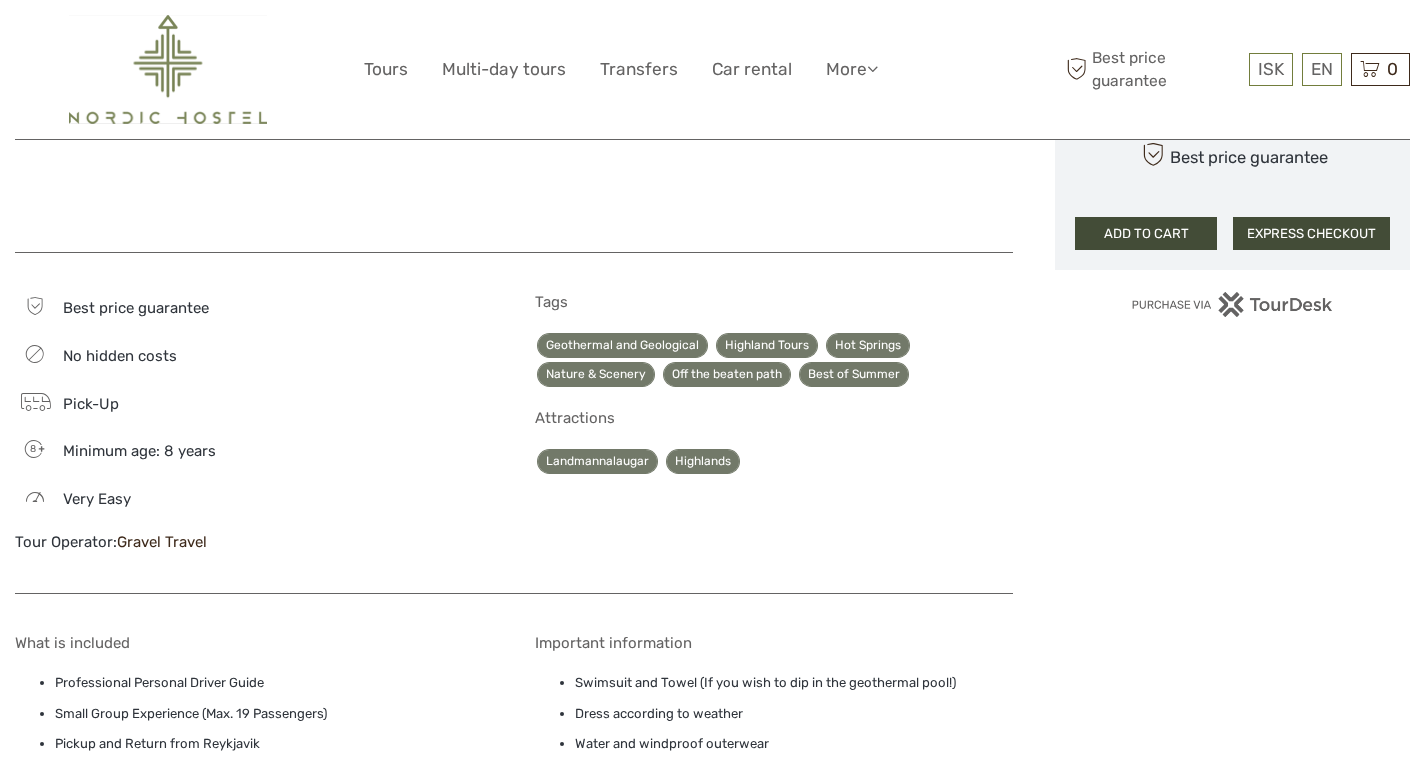 drag, startPoint x: 722, startPoint y: 668, endPoint x: 417, endPoint y: 529, distance: 335.18054 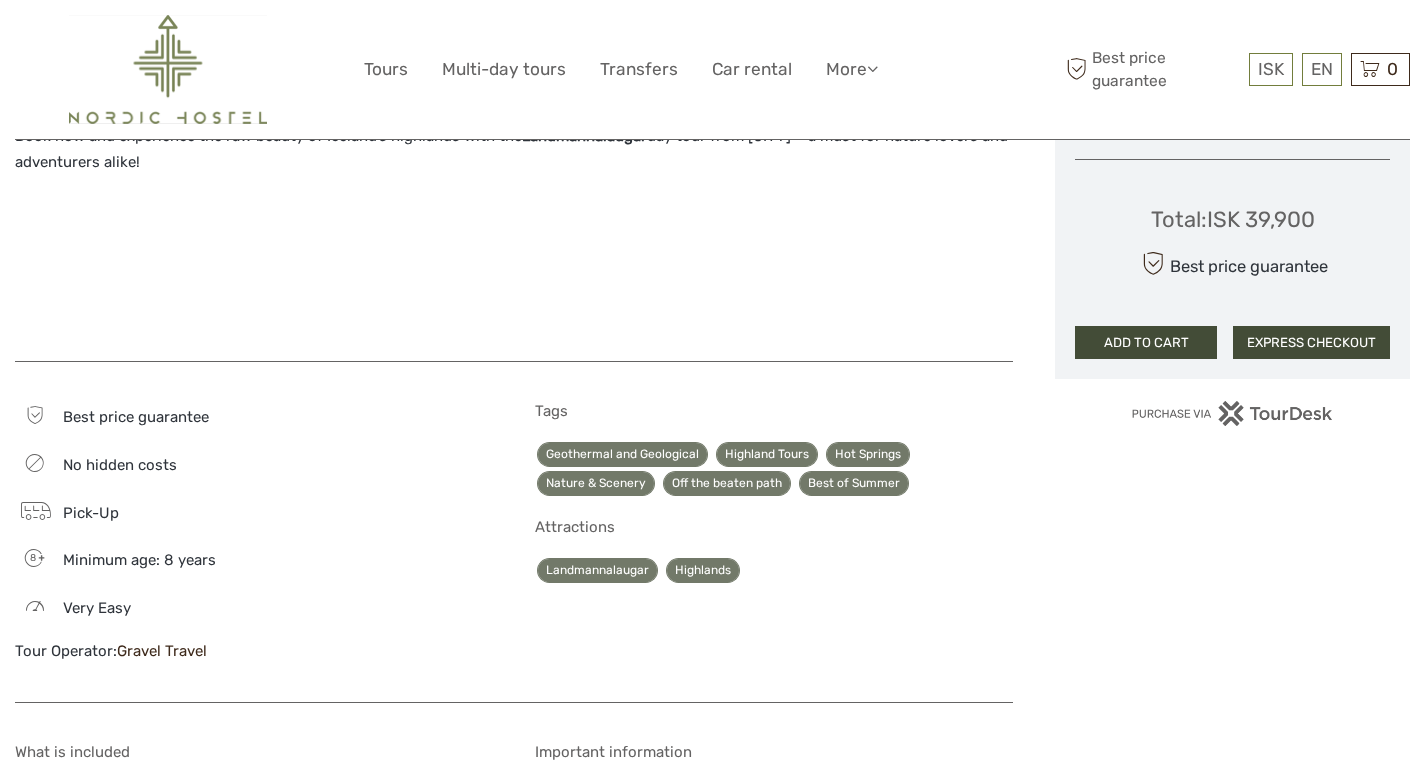 scroll, scrollTop: 1518, scrollLeft: 0, axis: vertical 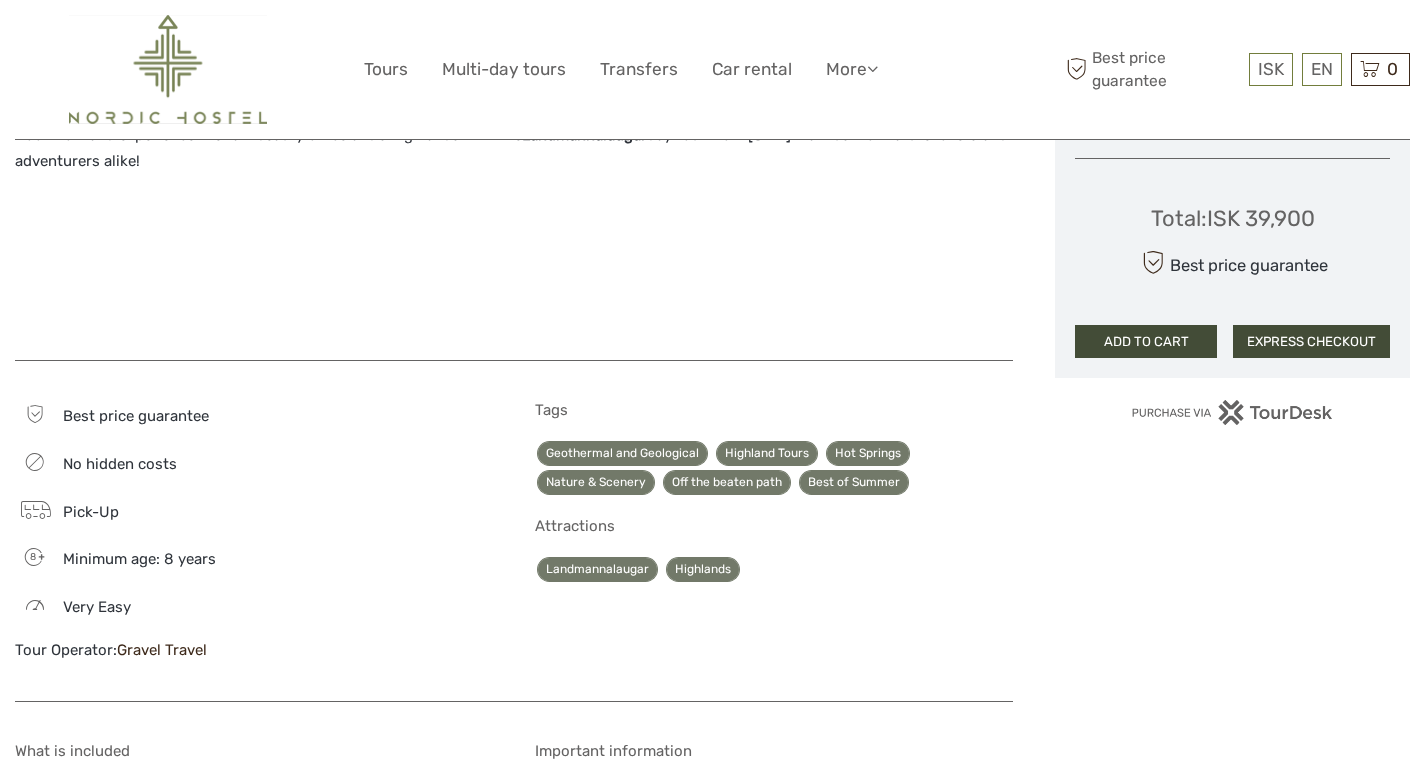 click on "Gravel Travel" at bounding box center (162, 650) 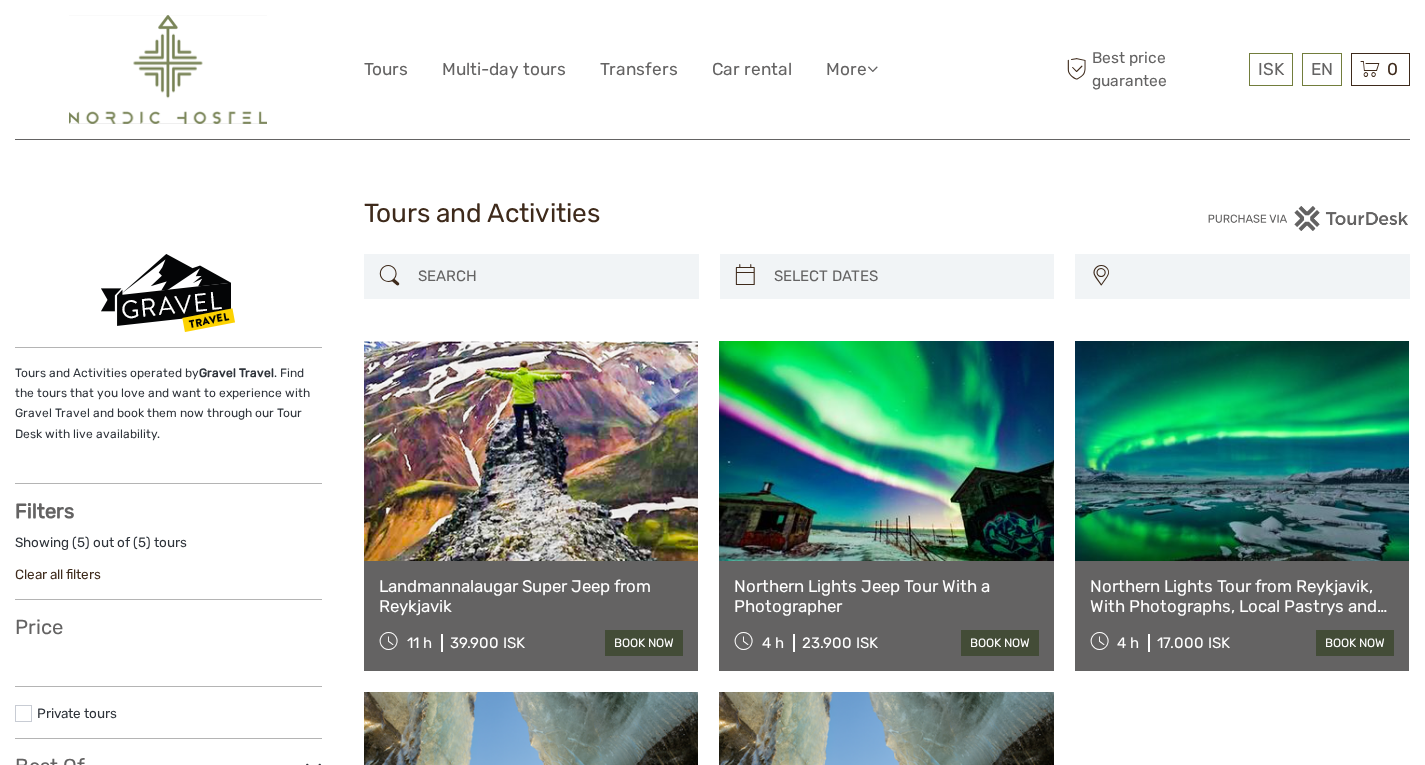 select 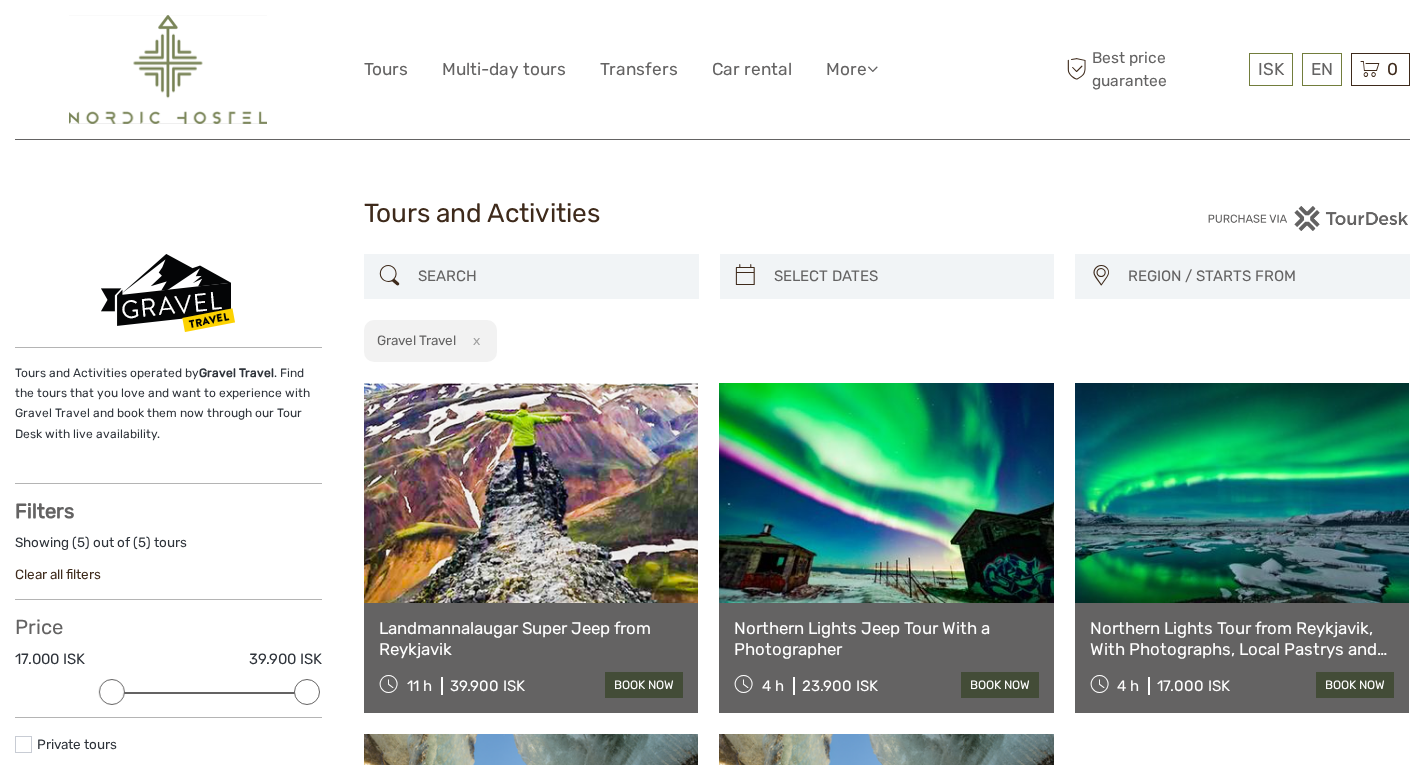 scroll, scrollTop: 0, scrollLeft: 0, axis: both 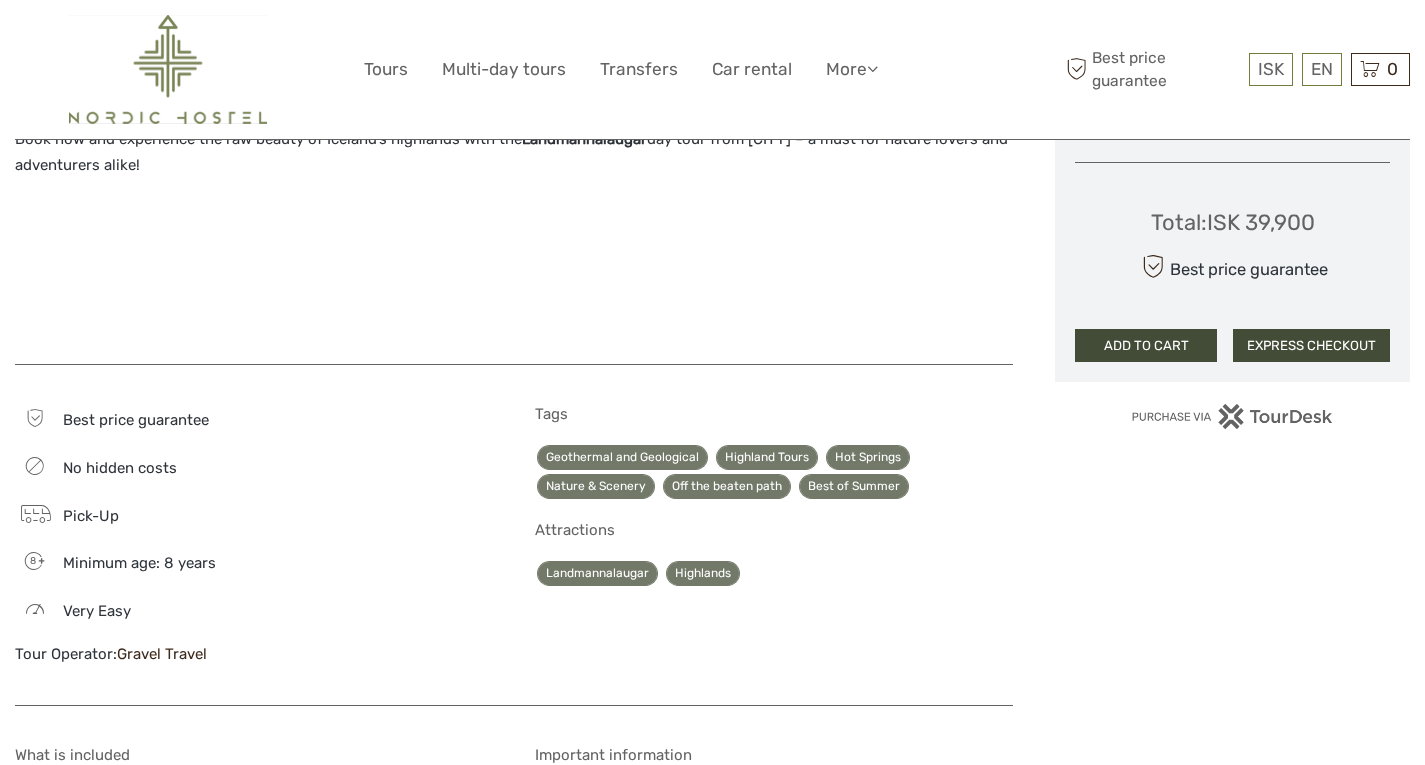 click on "Join us on a full-day adventure deep into Iceland’s remote highlands as we explore the breathtaking Landmannalaugar by super jeeps - famed for its colorful rhyolite mountains, lava fields, and geothermal hot springs. This scenic journey from Reykjavik offers a perfect mix of rugged landscapes, photo-worthy stops, hiking for all levels, and relaxation in nature. Begin your day with a pickup from Reykjavik, Hveragerdi, Selfoss or Hella. You'll meet your guide, get a quick overview of the day’s adventure, have time to grab a packed lunch and head east Iceland’s stunning highlands. On route we will take some stops for some photos of the breath-taking area of black lava fields with views of the infamous  Hekla Volcano  in the distance and  Frostastadavatn  turquoise Lake. Next, we take you to the iconic  Landmannalaugar On our way back, we take the  Sigölduleið  route and make a stop at the  Hnausapollur (Bláhlyur) Sigöldugljúfur  Hjálparfoss Landmannalaugar" at bounding box center [514, -126] 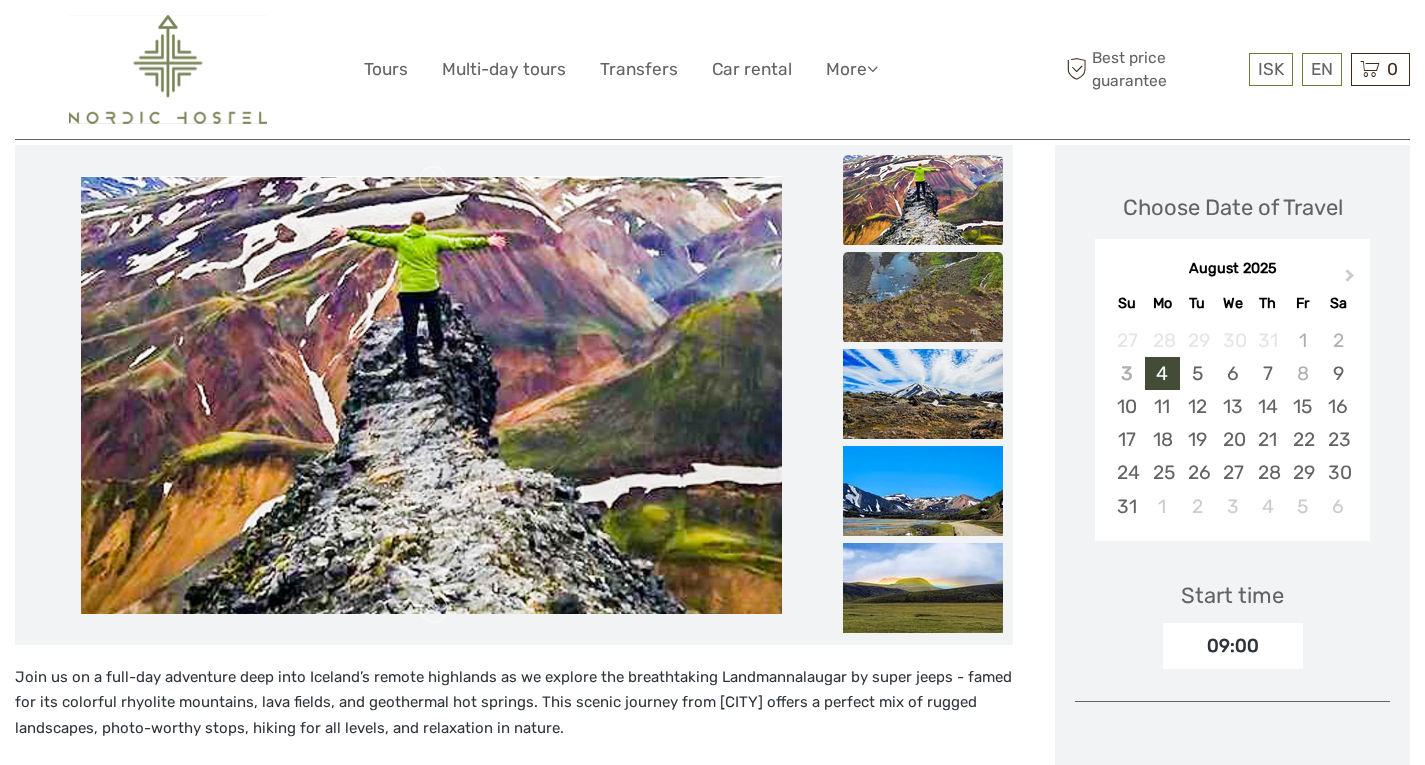 scroll, scrollTop: 262, scrollLeft: 0, axis: vertical 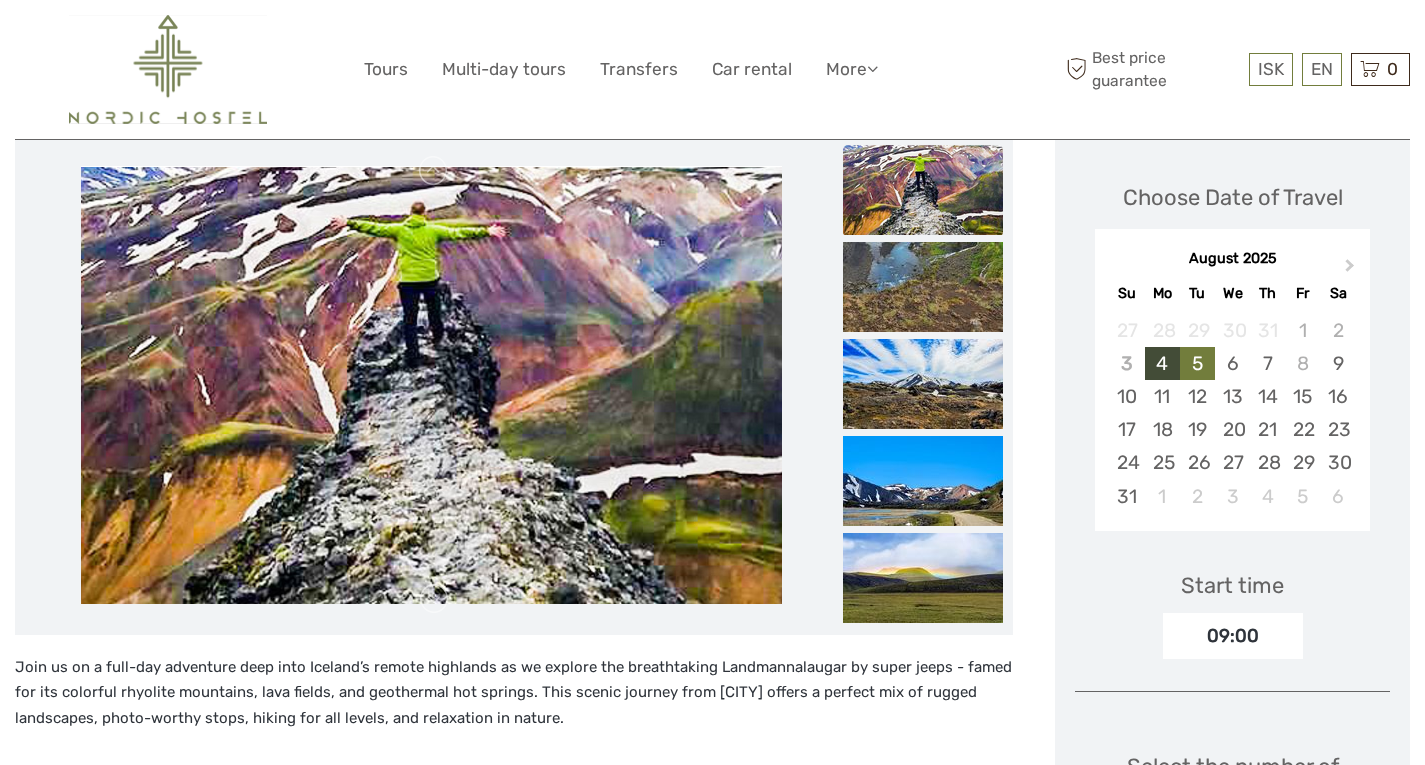 click on "5" at bounding box center (1197, 363) 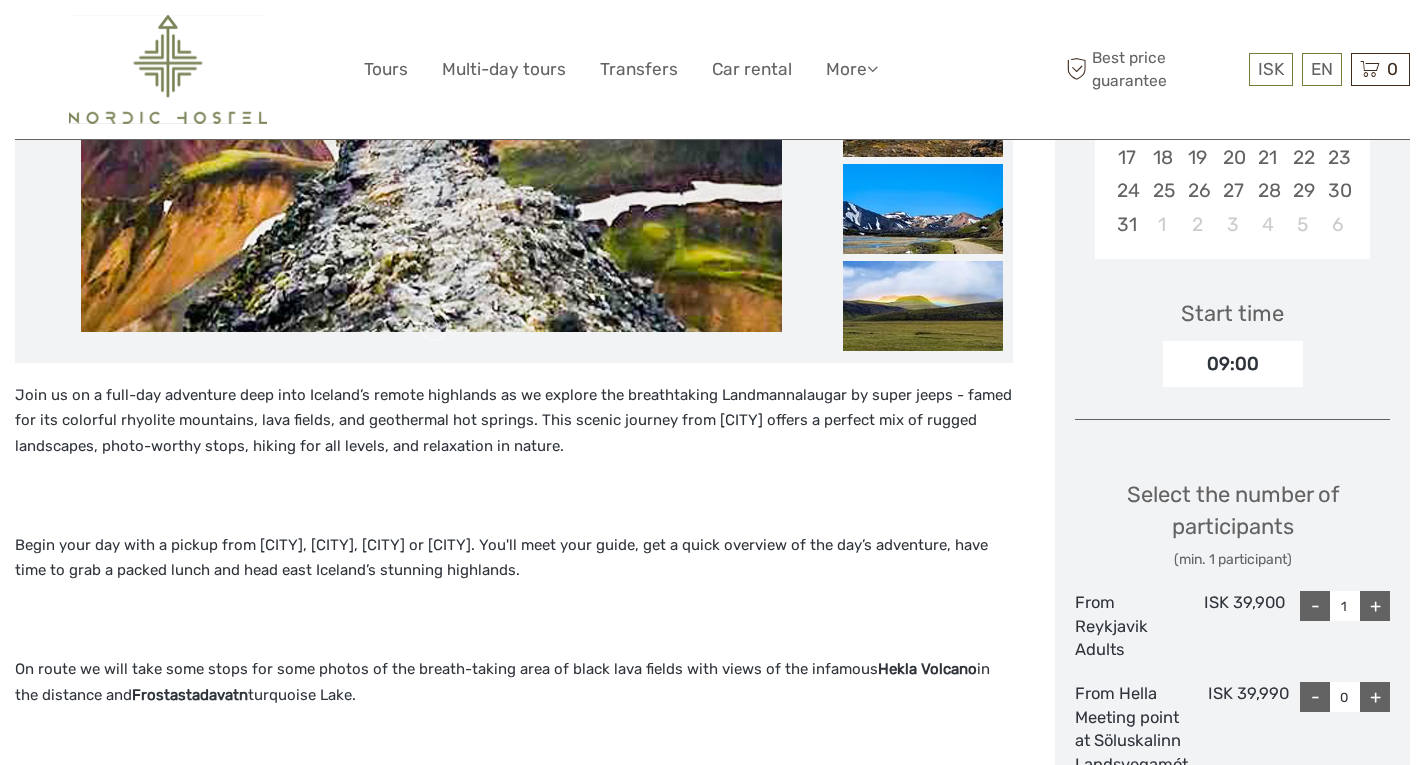 scroll, scrollTop: 589, scrollLeft: 0, axis: vertical 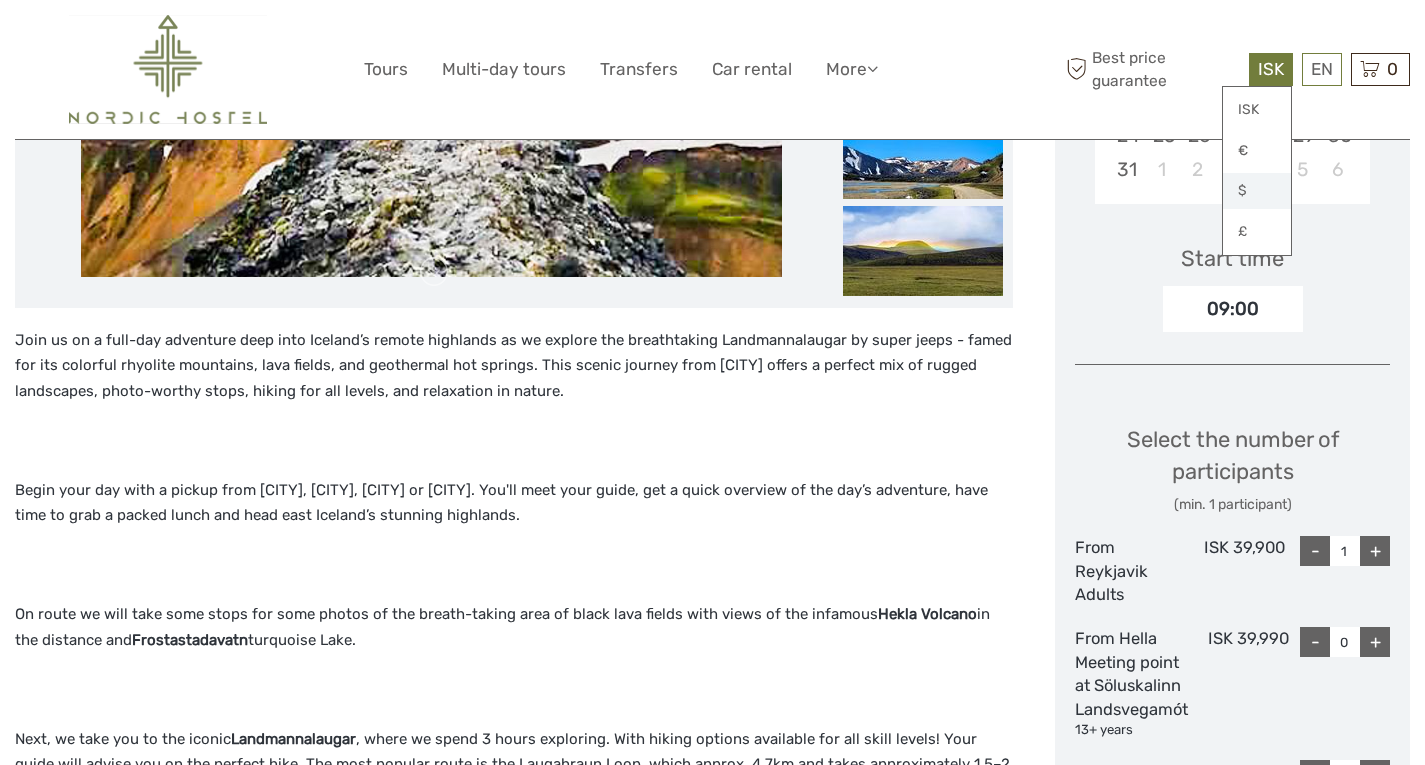 click on "$" at bounding box center [1257, 191] 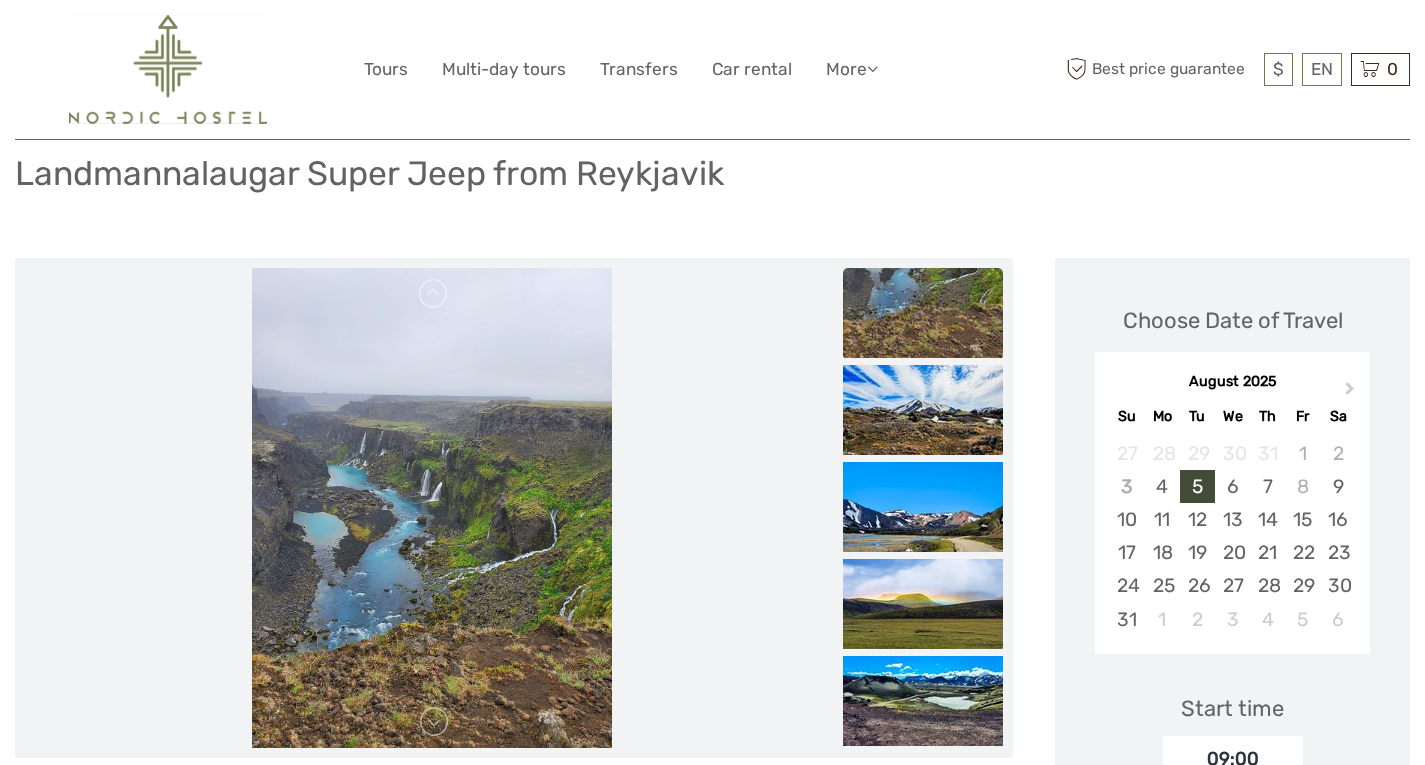 scroll, scrollTop: 124, scrollLeft: 0, axis: vertical 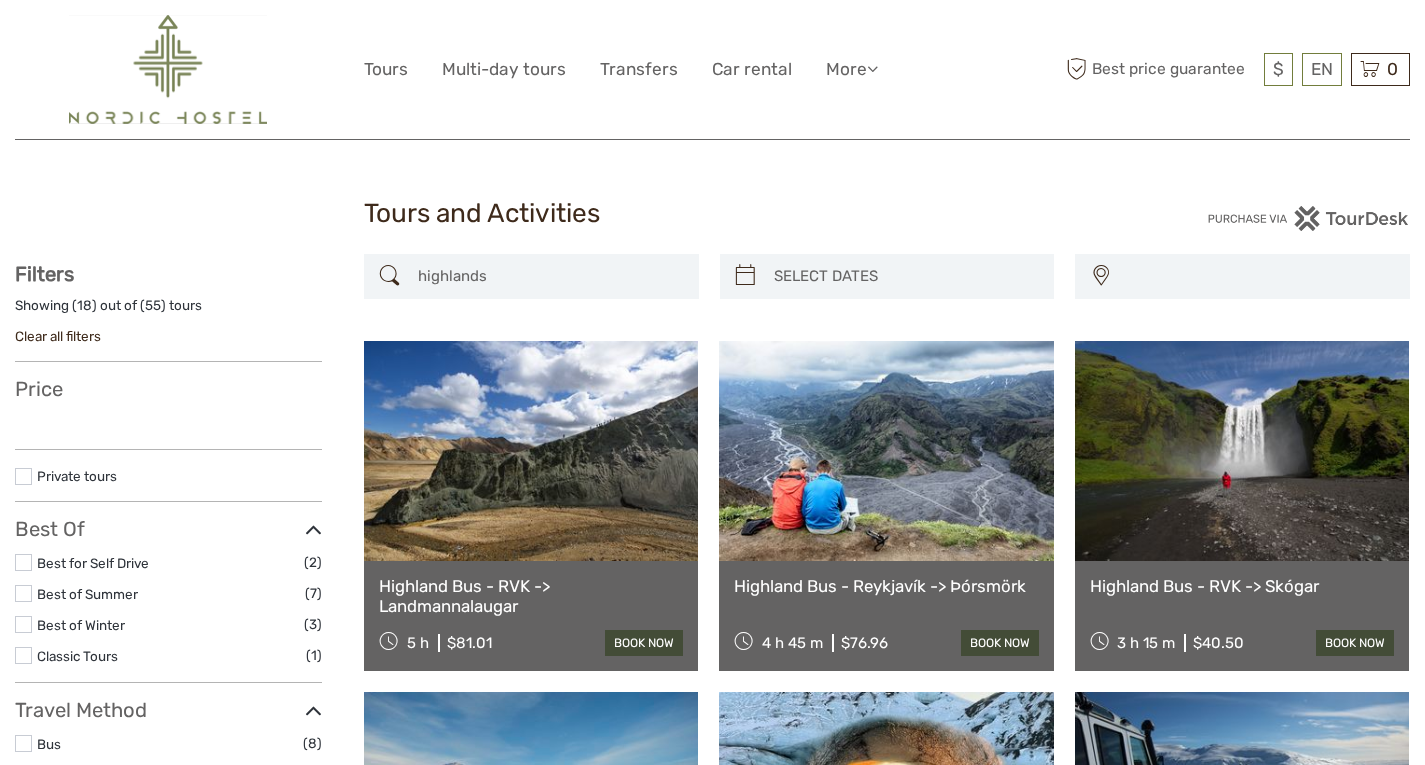 select 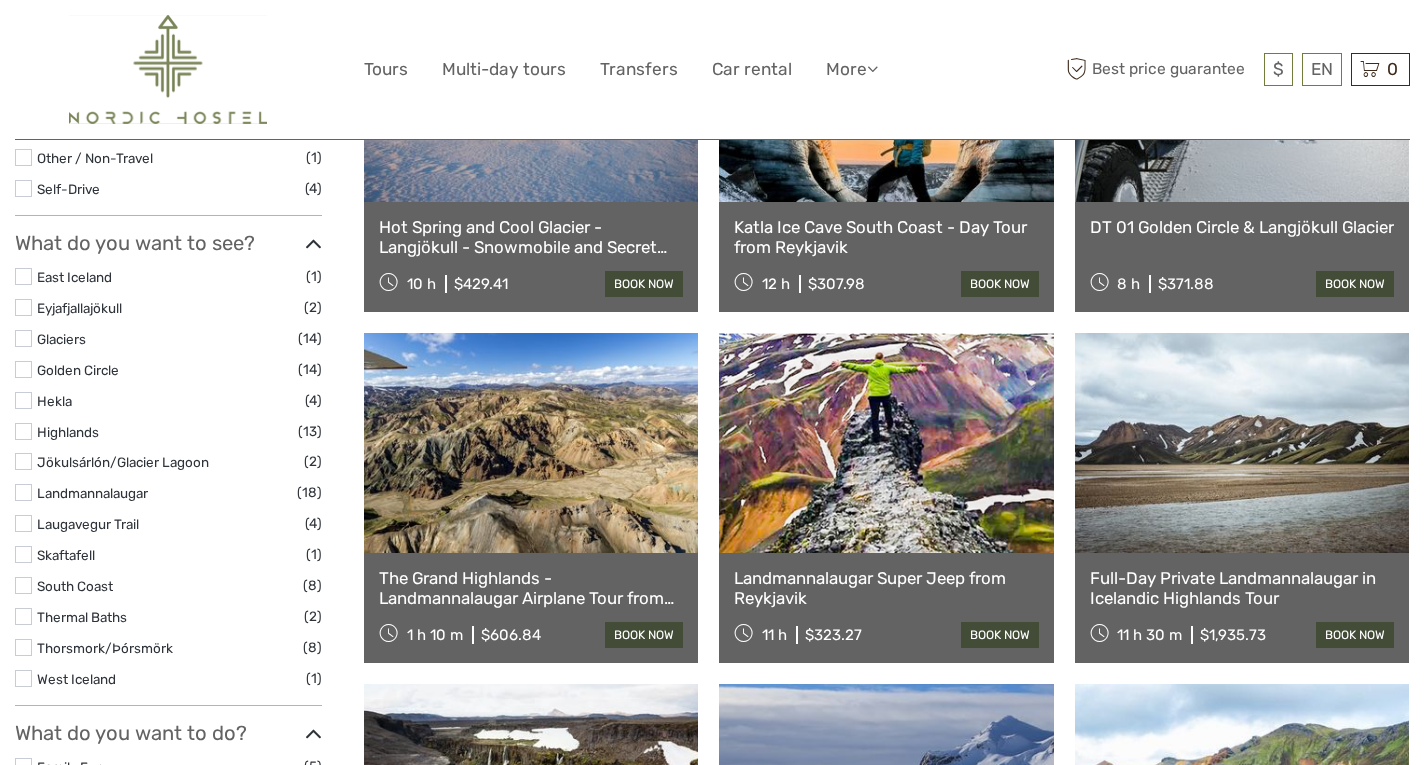 scroll, scrollTop: 741, scrollLeft: 0, axis: vertical 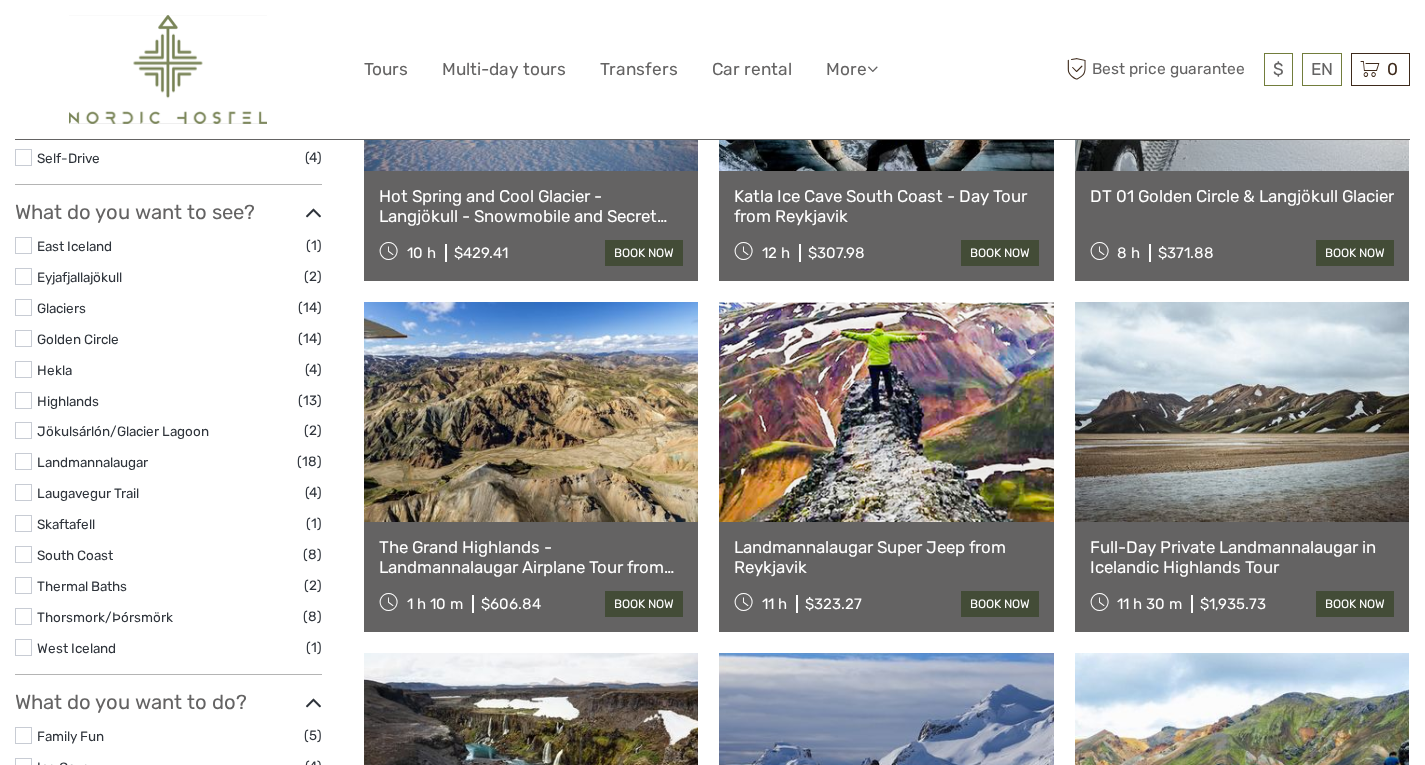 select 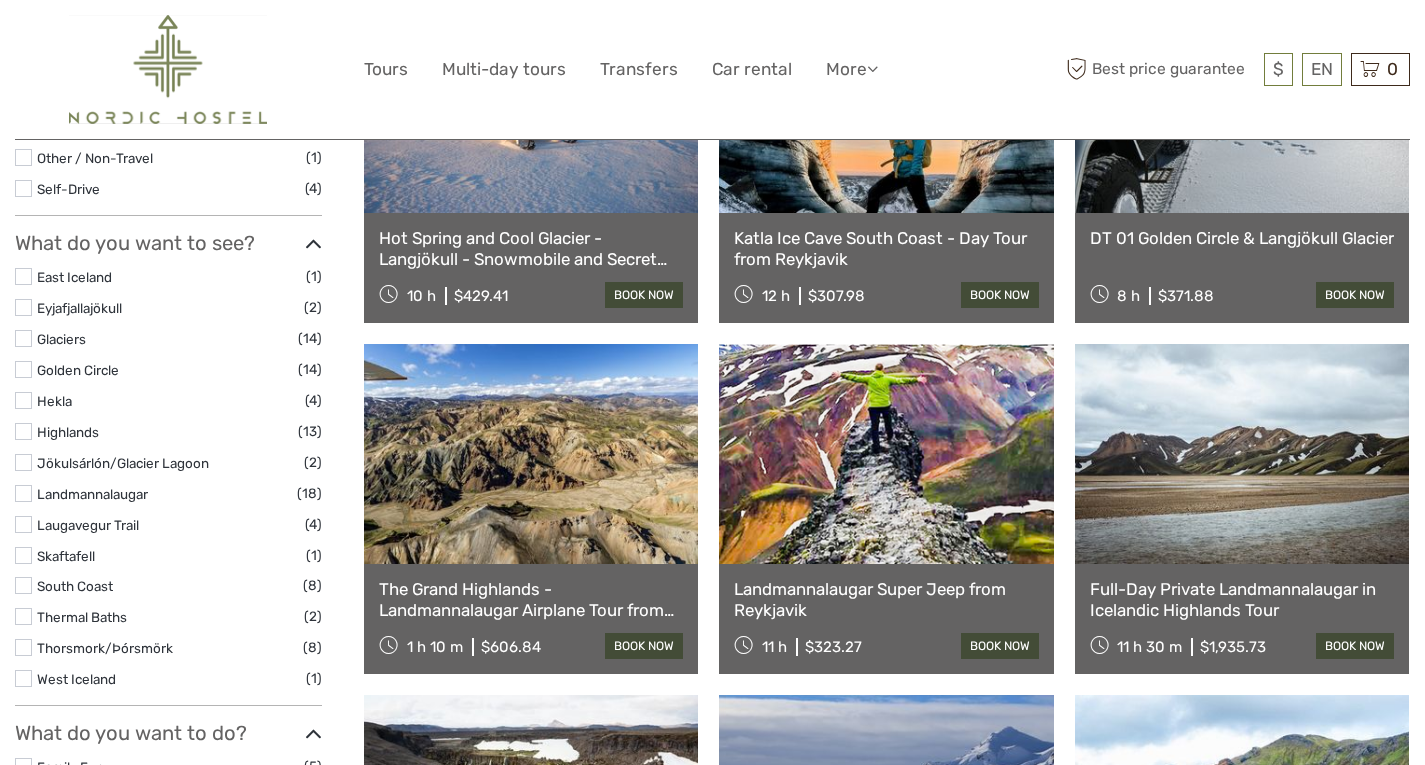 scroll, scrollTop: 0, scrollLeft: 0, axis: both 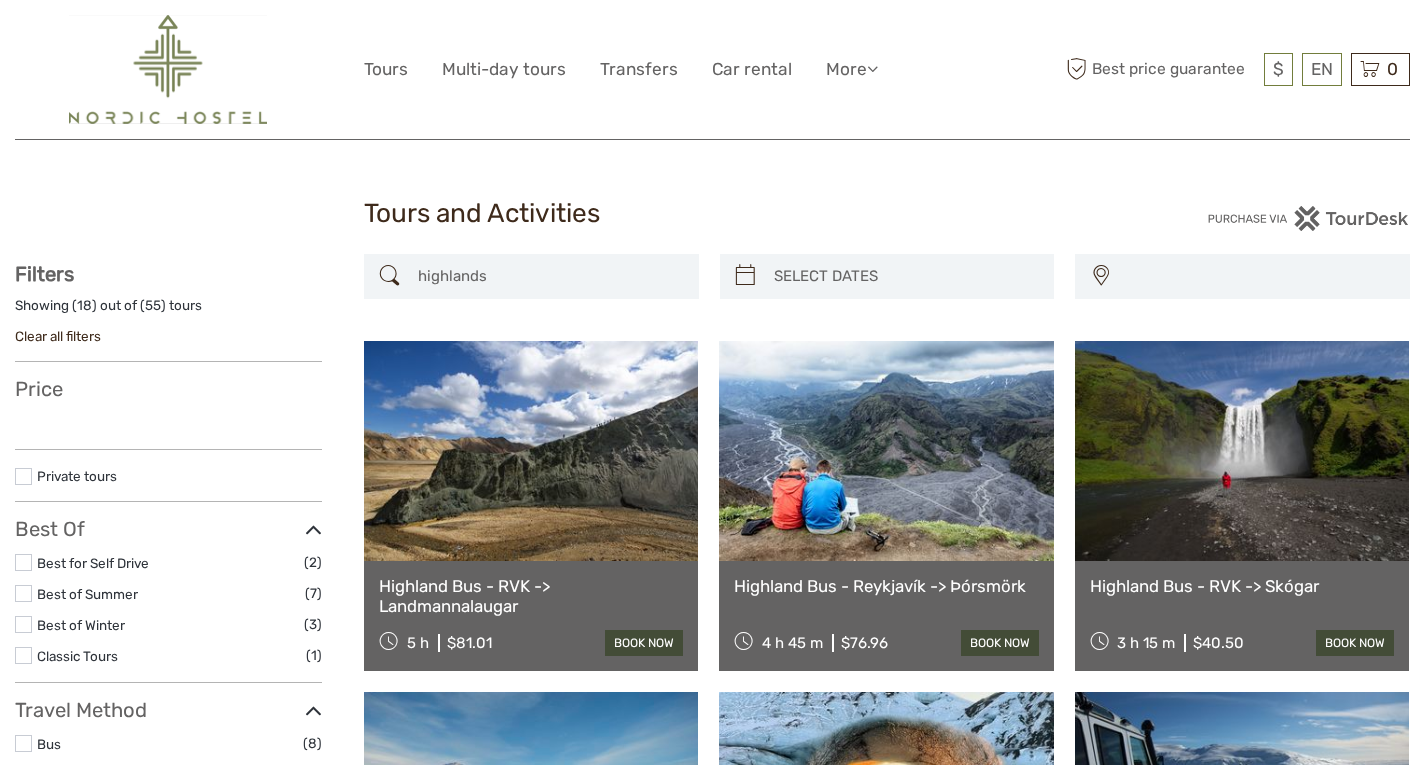 select 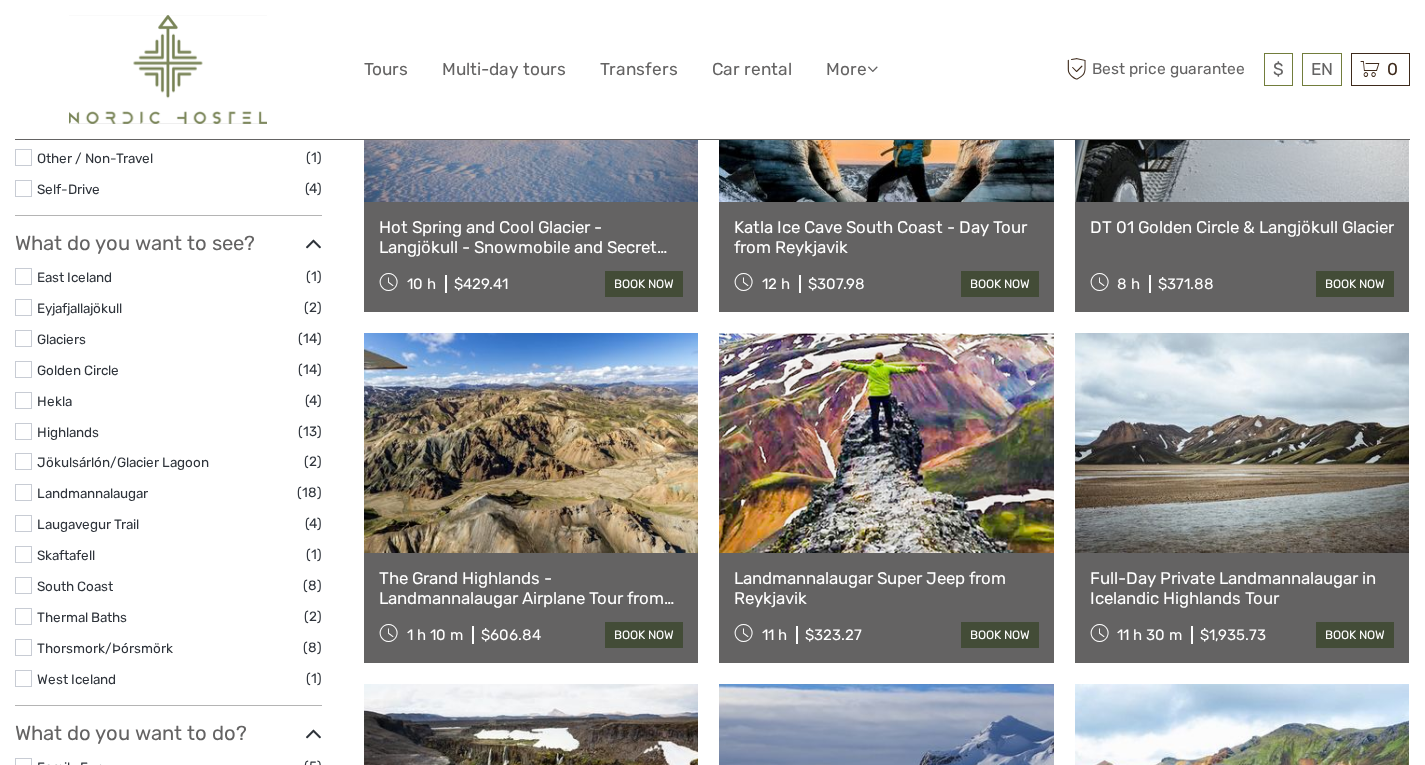 scroll, scrollTop: 741, scrollLeft: 0, axis: vertical 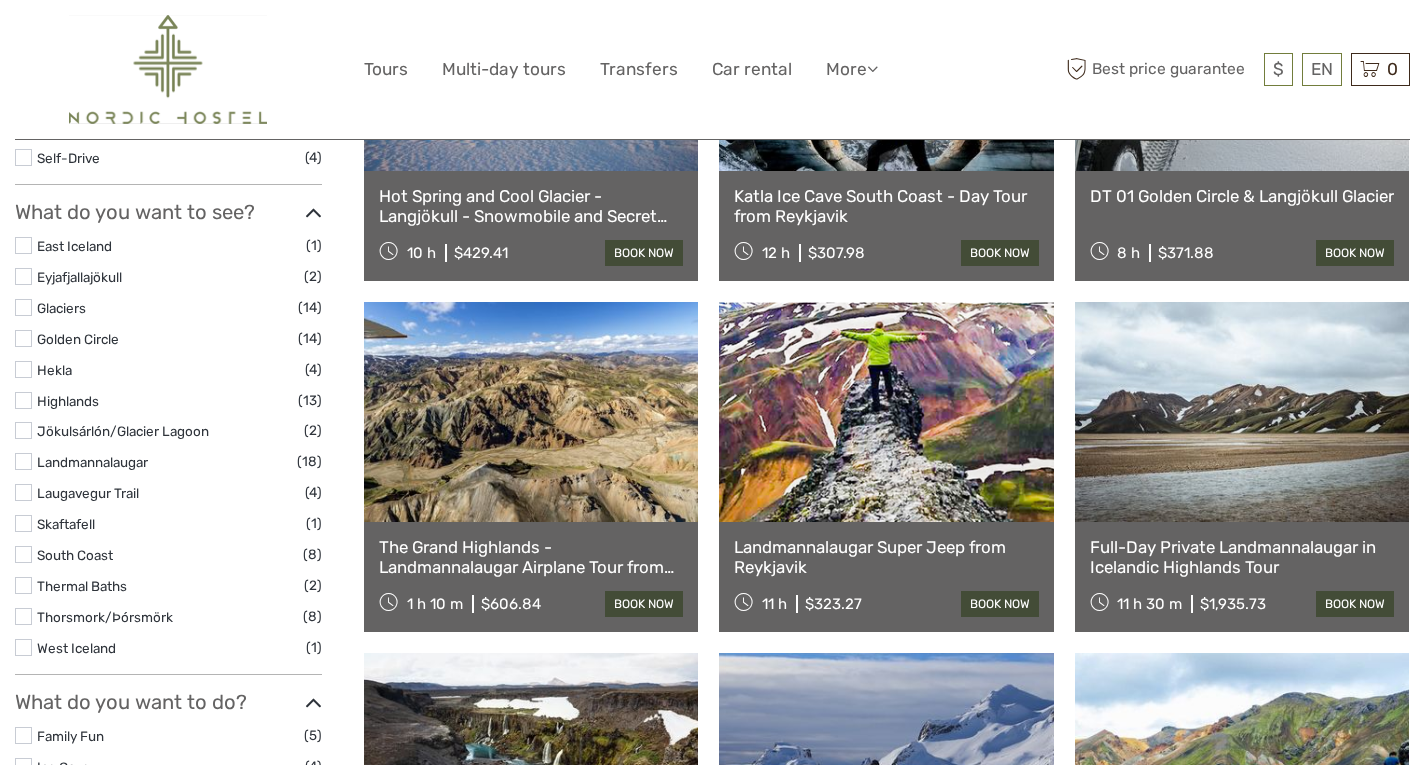 select 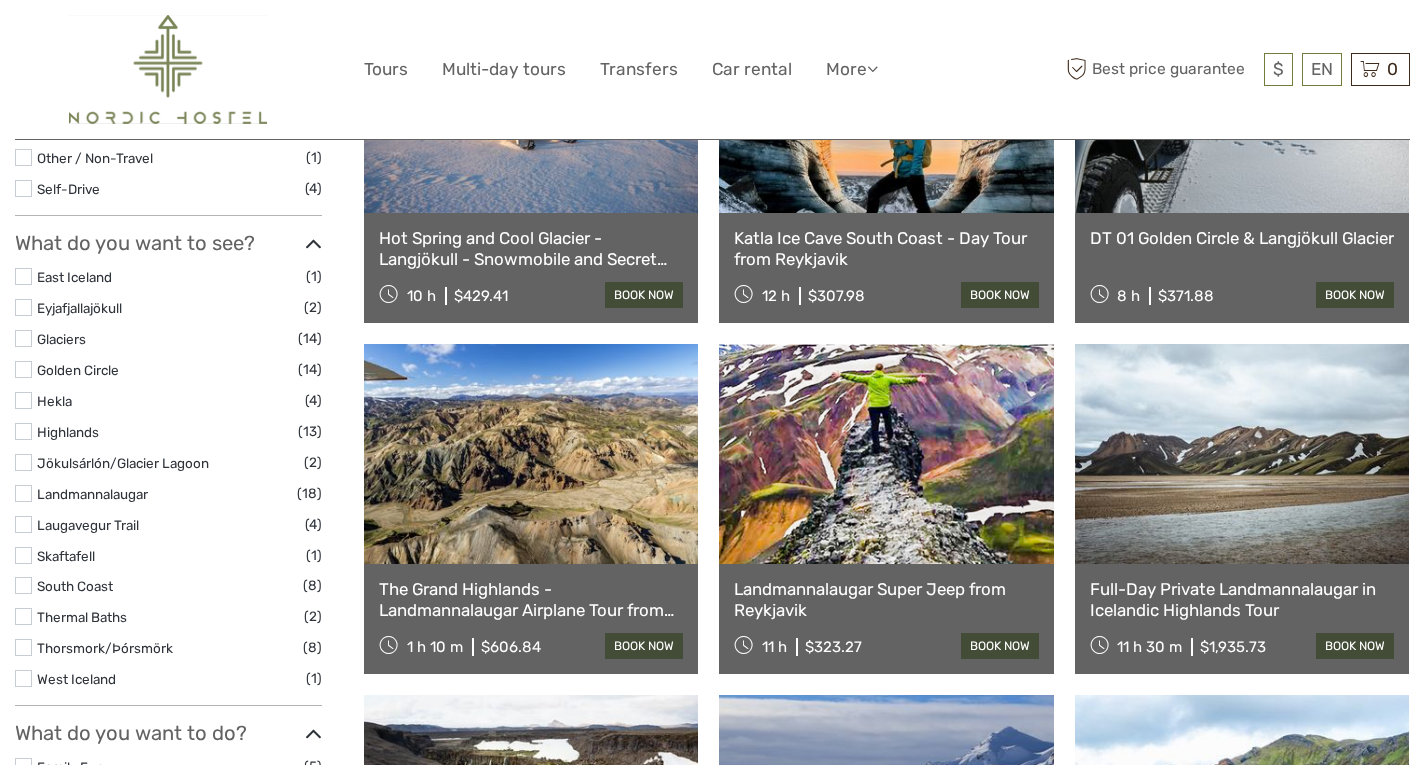 scroll, scrollTop: 0, scrollLeft: 0, axis: both 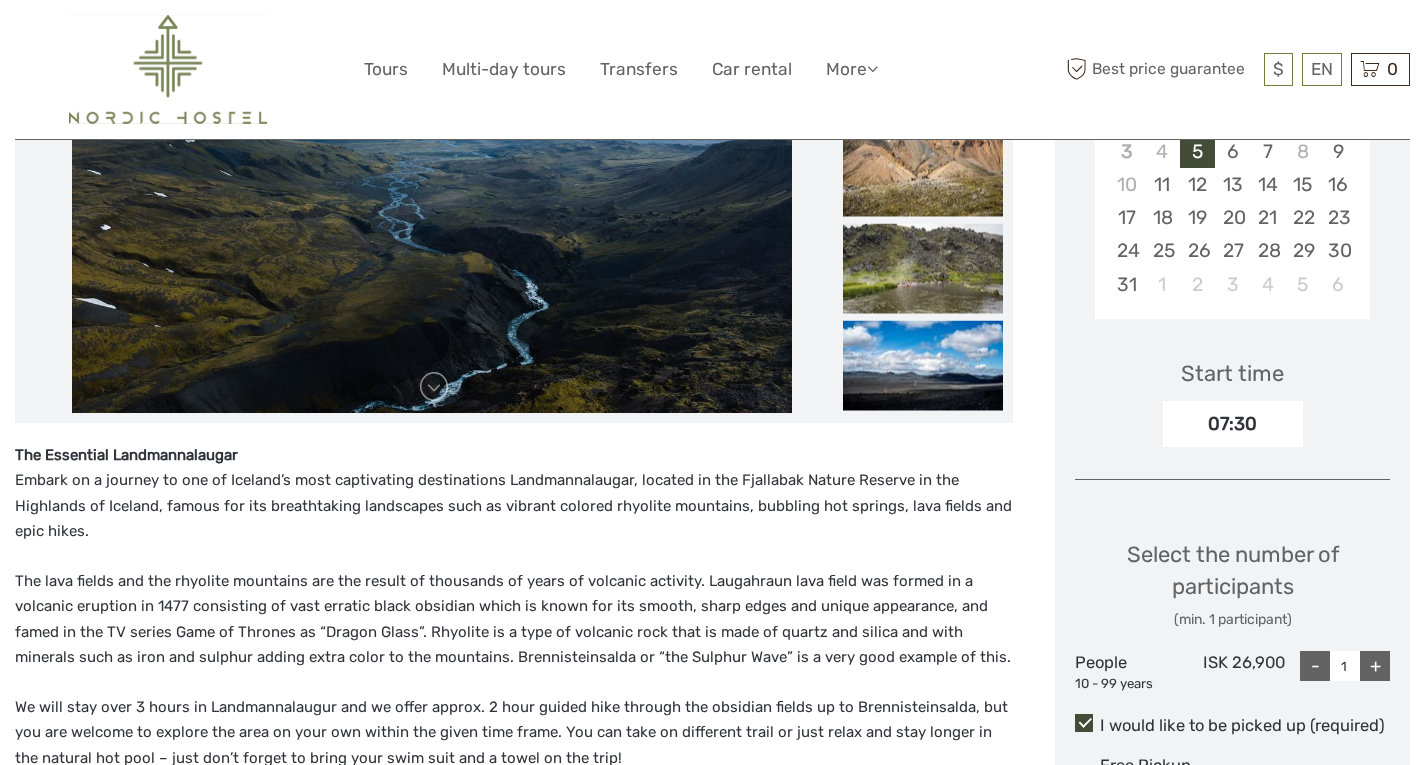 click on "The Essential Landmannalaugar Embark on a journey to one of Iceland’s most captivating destinations Landmannalaugar, located in the Fjallabak Nature Reserve in the Highlands of Iceland, famous for its breathtaking landscapes such as vibrant colored rhyolite mountains, bubbling hot springs, lava fields and epic hikes. The lava fields and the rhyolite mountains are the result of thousands of years of volcanic activity. Laugahraun lava field was formed in a volcanic eruption in 1477 consisting of vast erratic black obsidian which is known for its smooth, sharp edges and unique appearance, and famed in the TV series Game of Thrones as “Dragon Glass”. Rhyolite is a type of volcanic rock that is made of quartz and silica and with minerals such as iron and sulphur adding extra color to the mountains. Brennisteinsalda or “the Sulphur Wave” is a very good example of this. The natural beauty and unique geology of this area will leave you in awe and create memories that will last a lifetime. Itinerary" at bounding box center [514, 930] 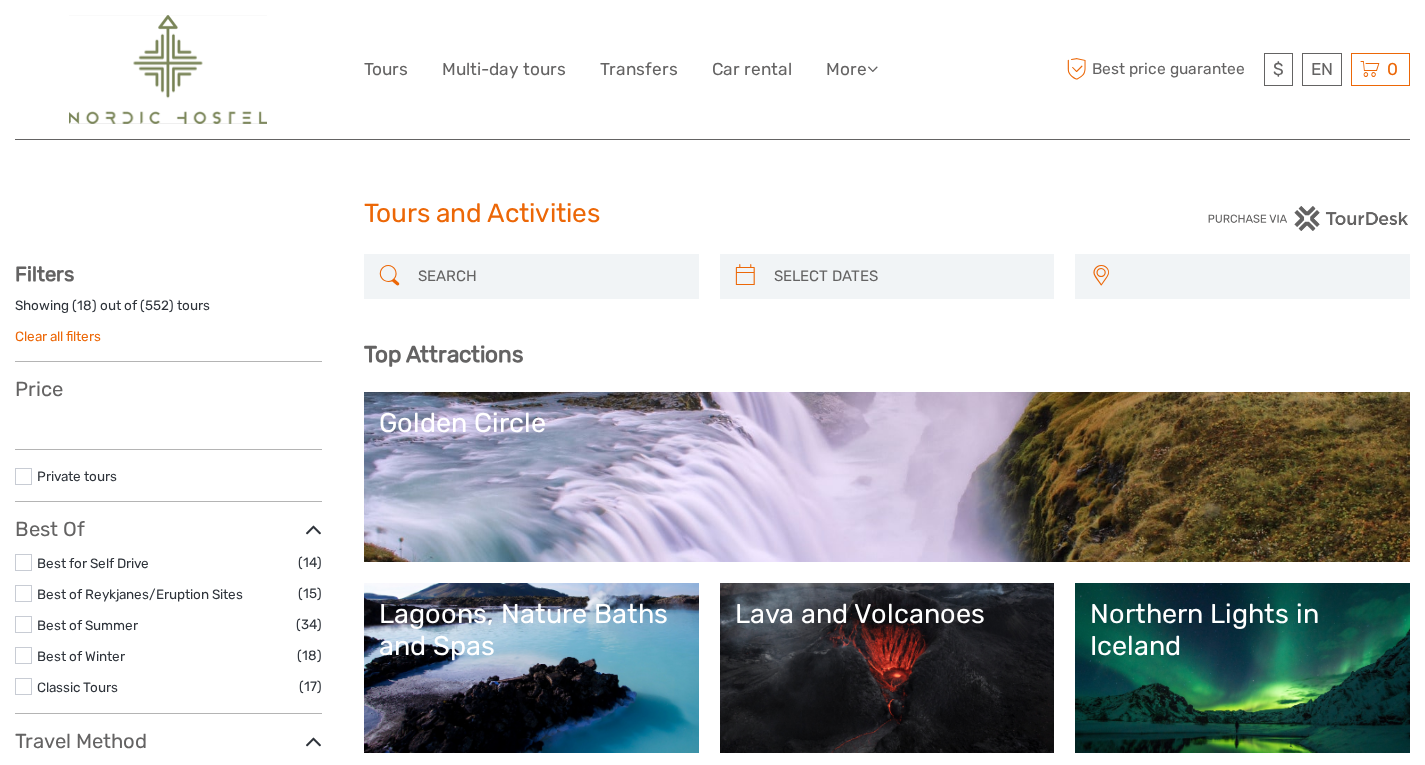 select 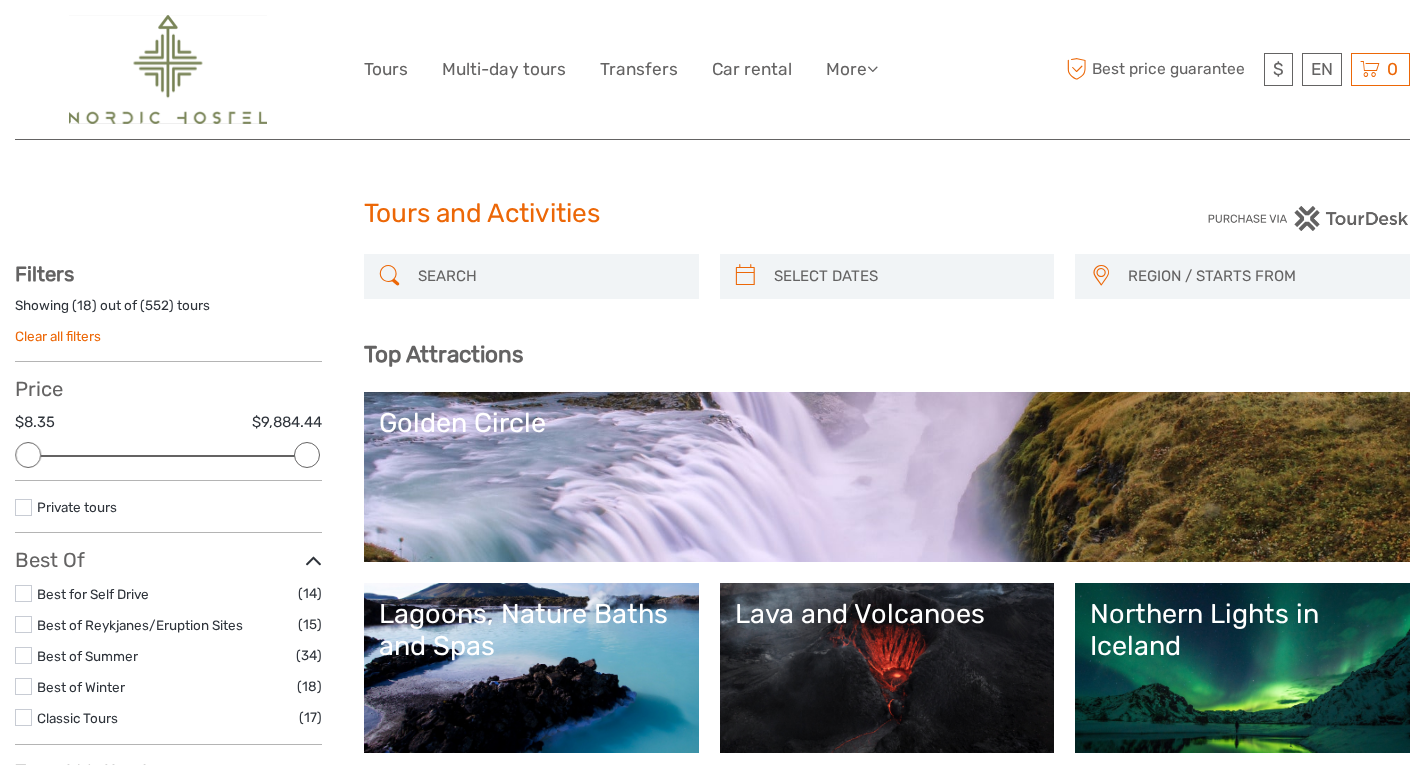 scroll, scrollTop: 0, scrollLeft: 0, axis: both 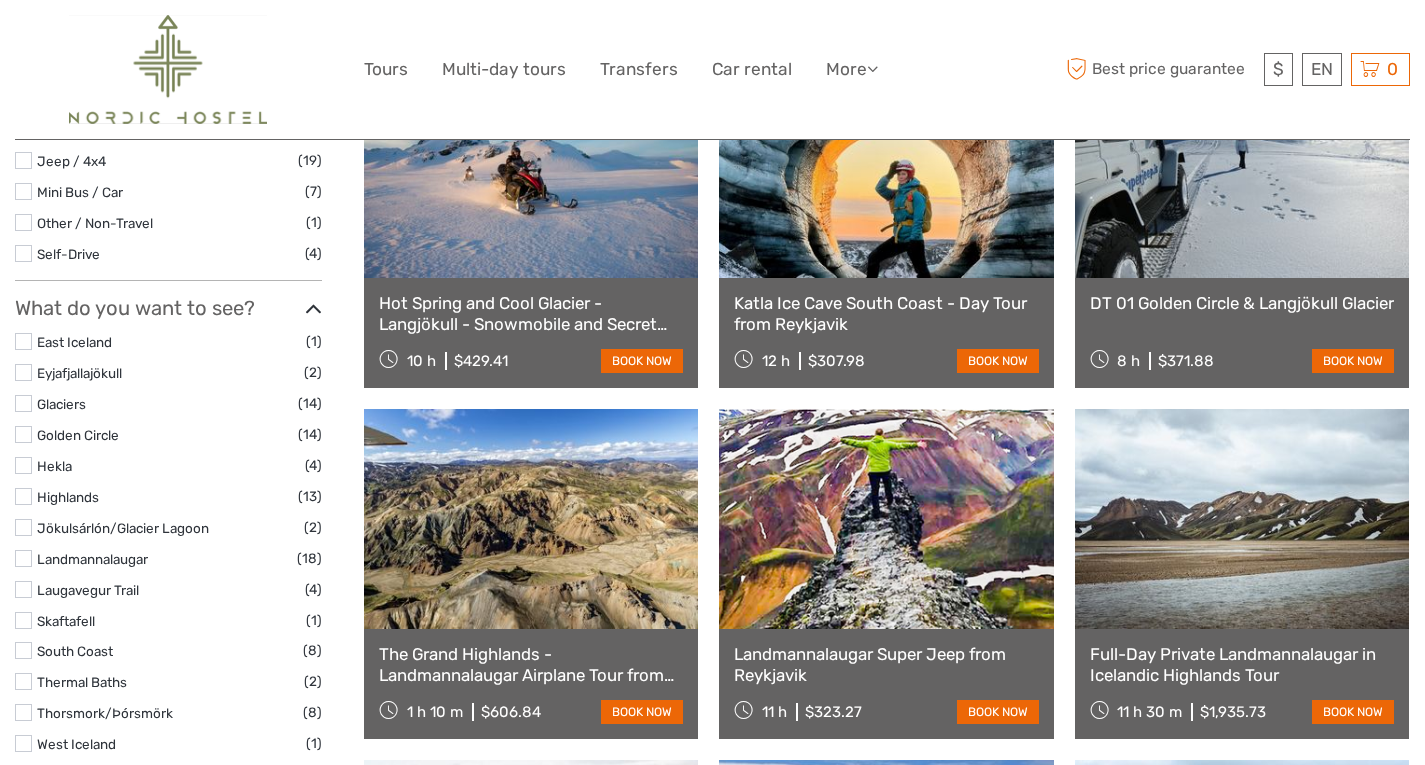 type on "highlands" 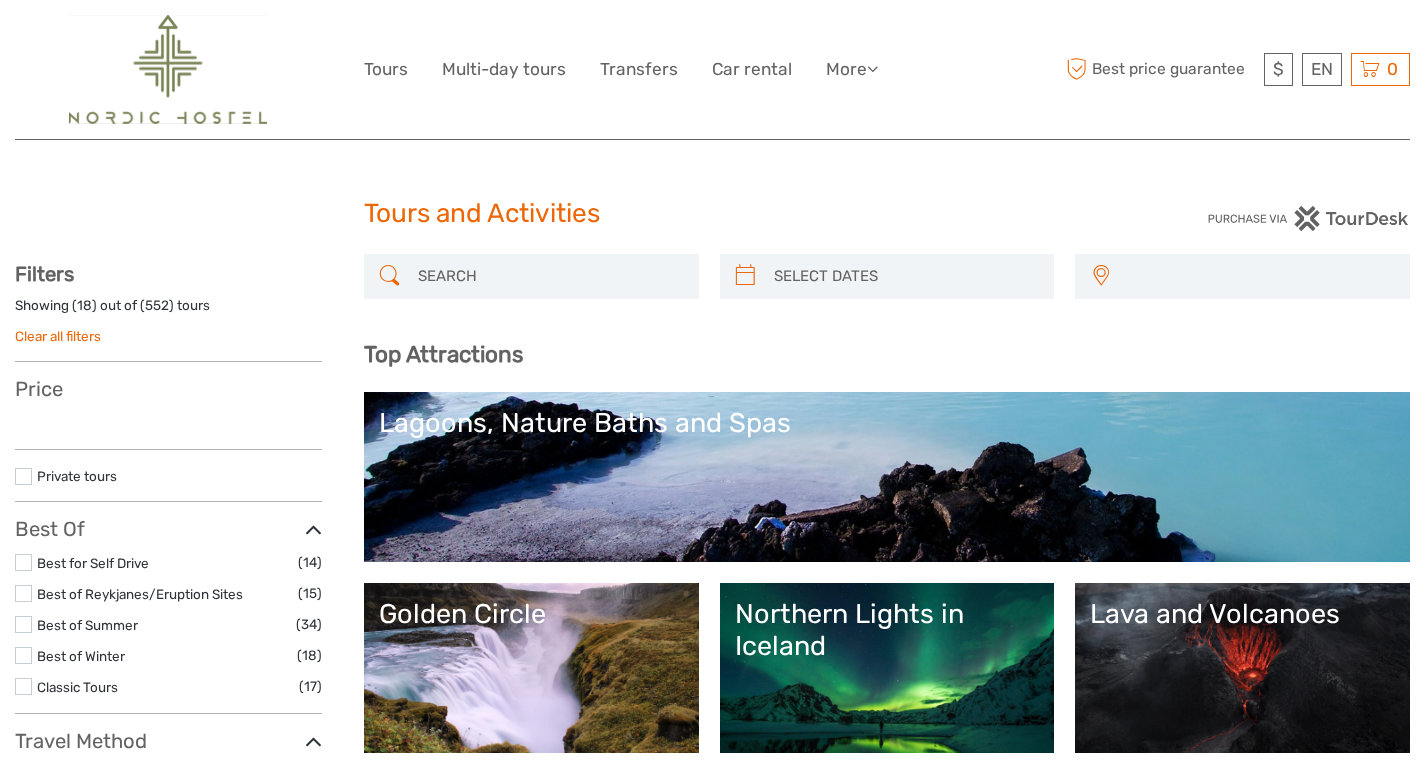 select 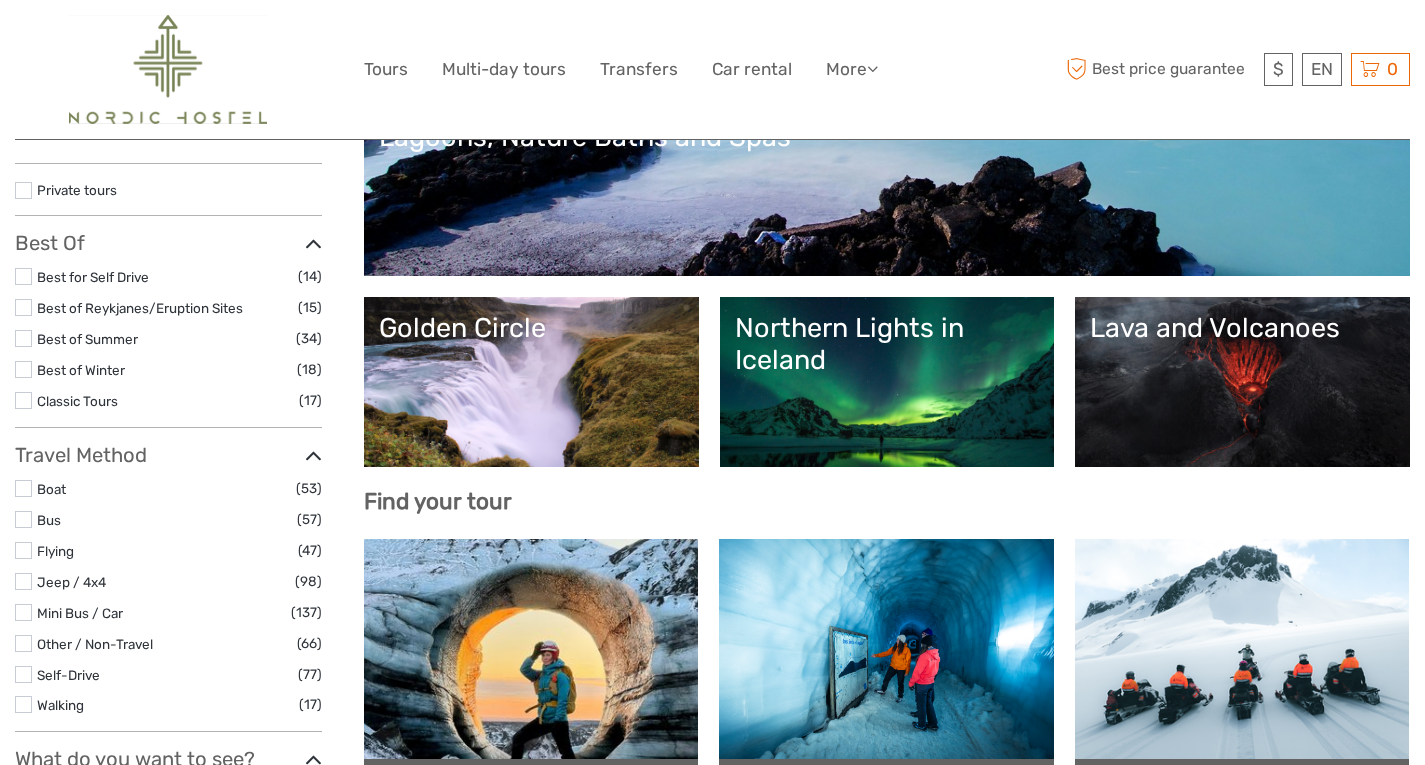 scroll, scrollTop: 286, scrollLeft: 0, axis: vertical 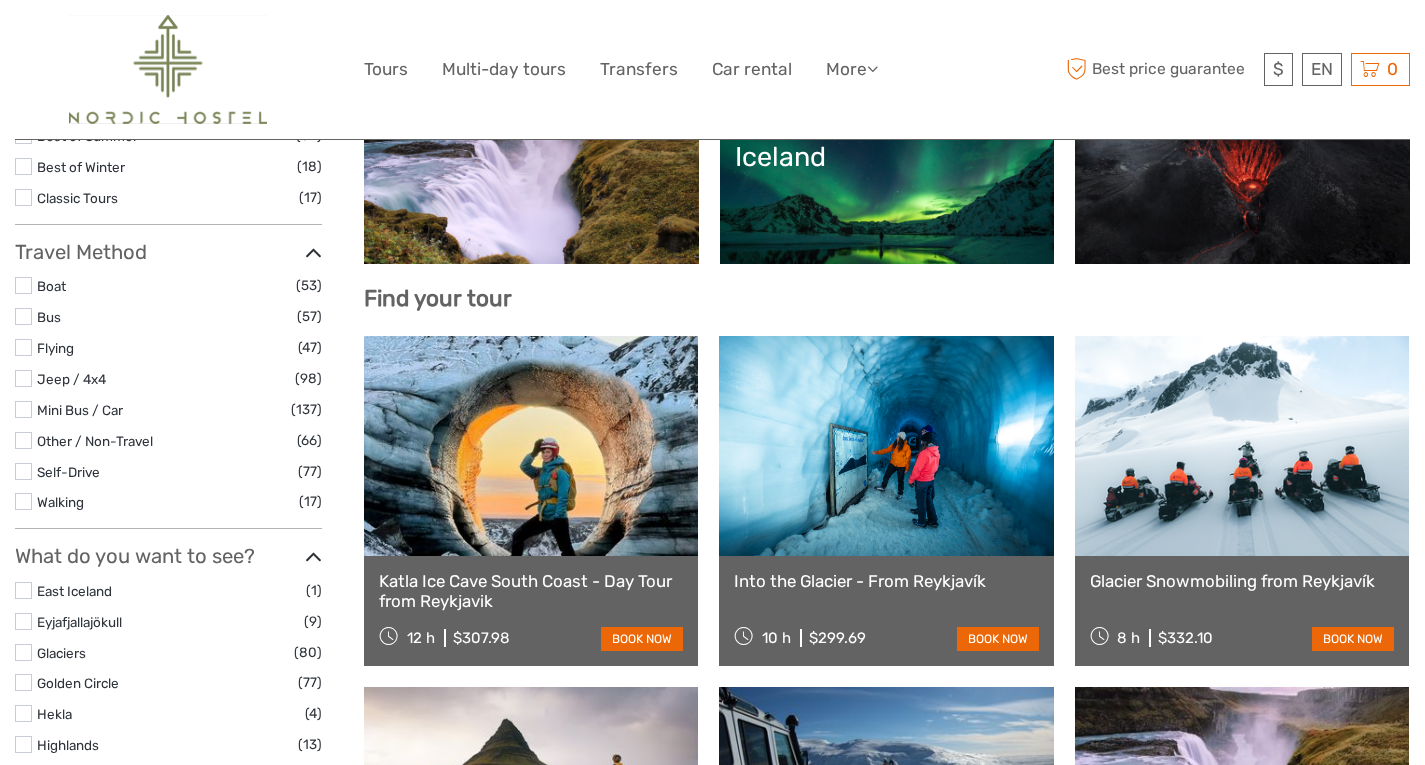 select 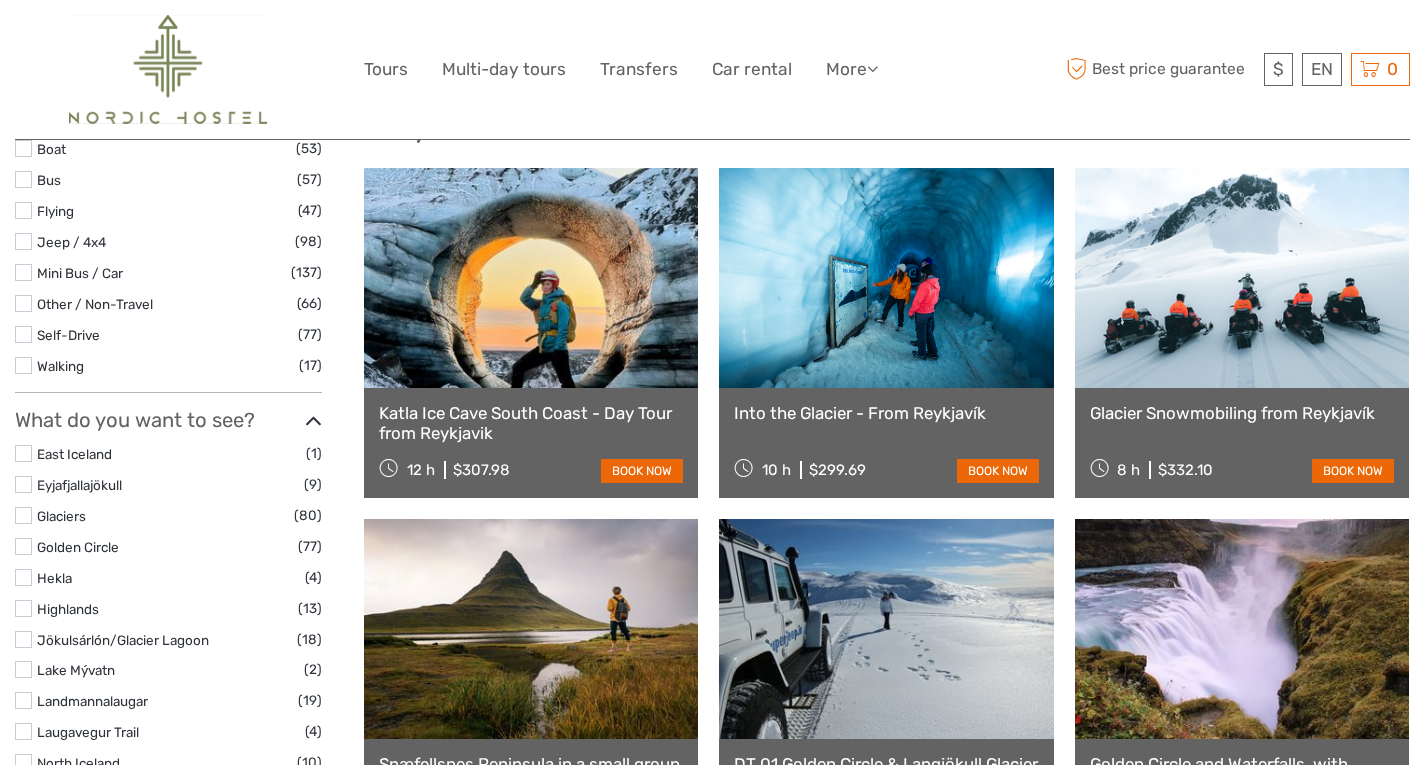 scroll, scrollTop: 702, scrollLeft: 0, axis: vertical 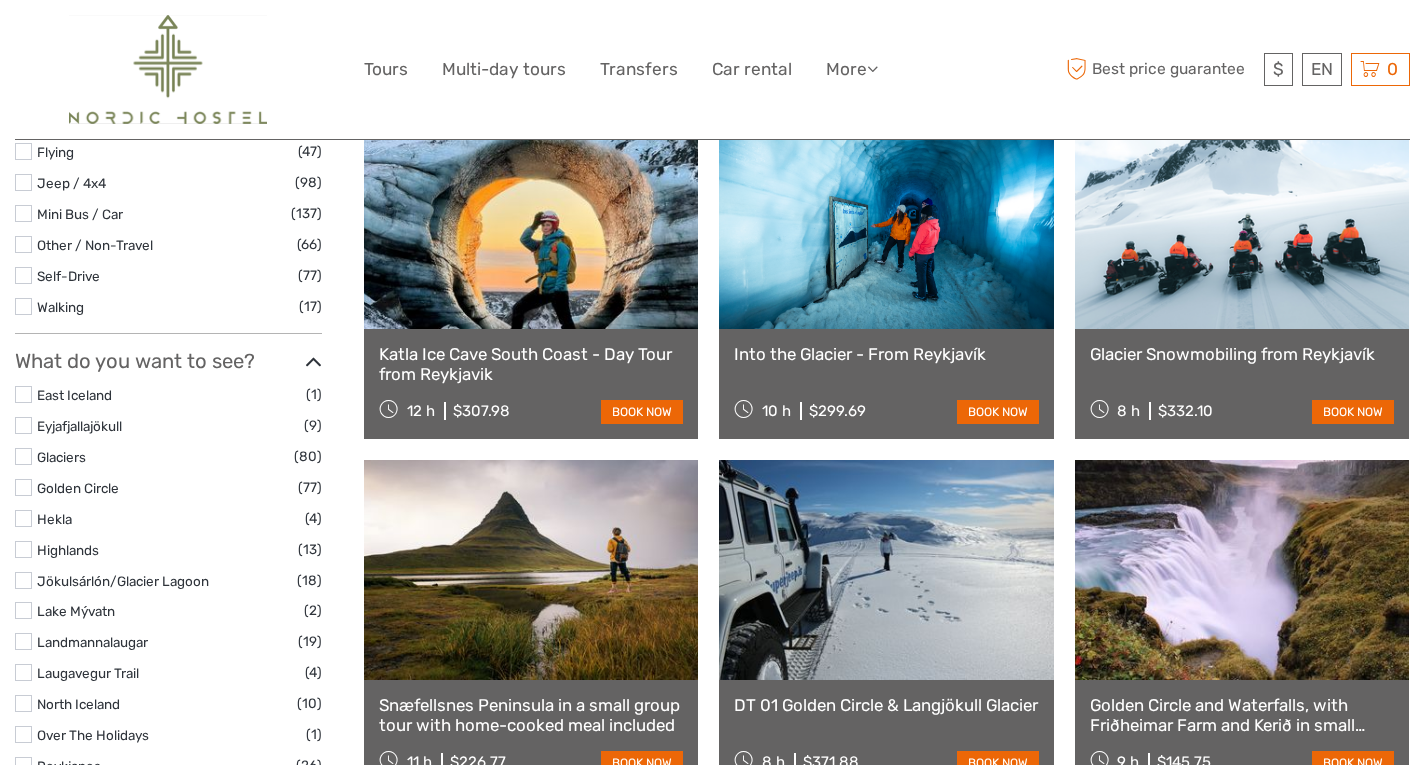 click on "Katla Ice Cave South Coast - Day Tour from Reykjavik" at bounding box center [531, 364] 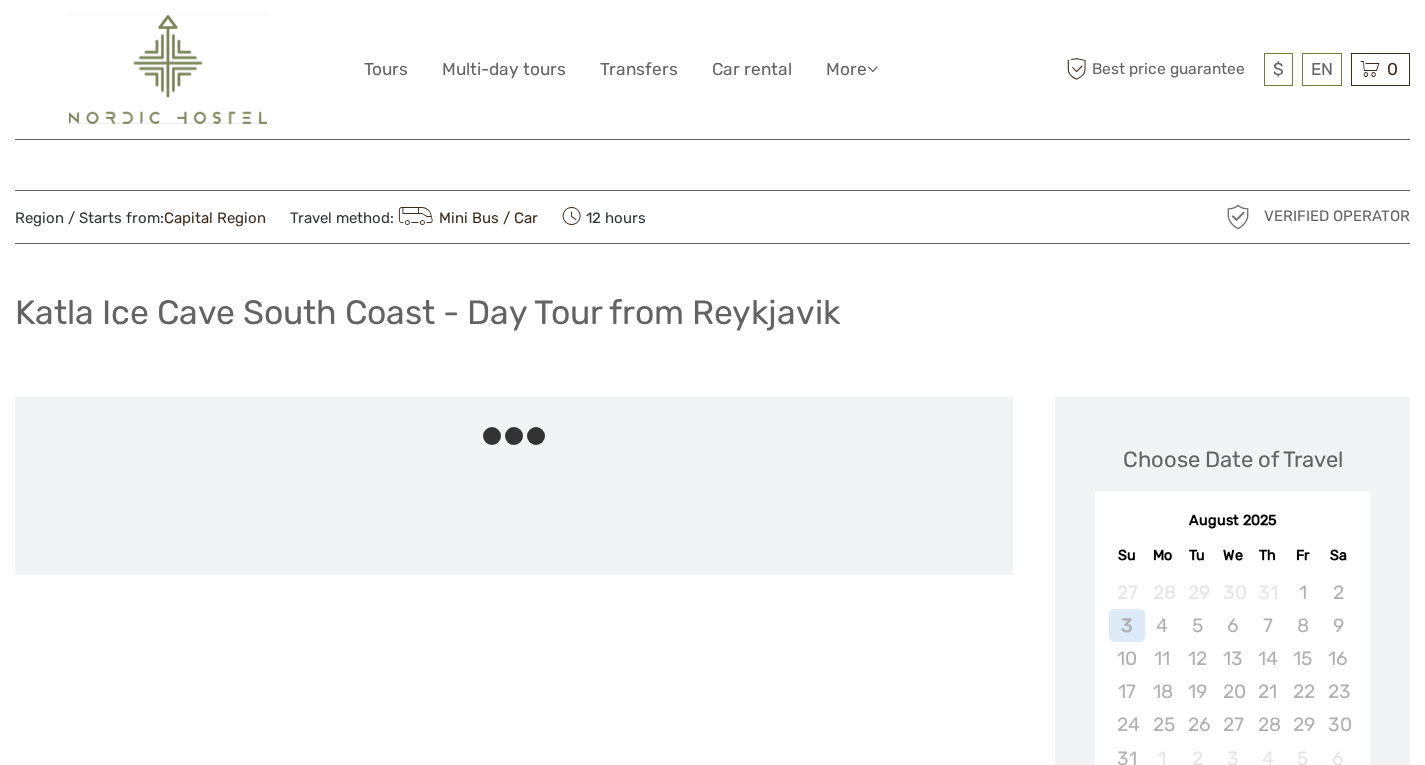 scroll, scrollTop: 0, scrollLeft: 0, axis: both 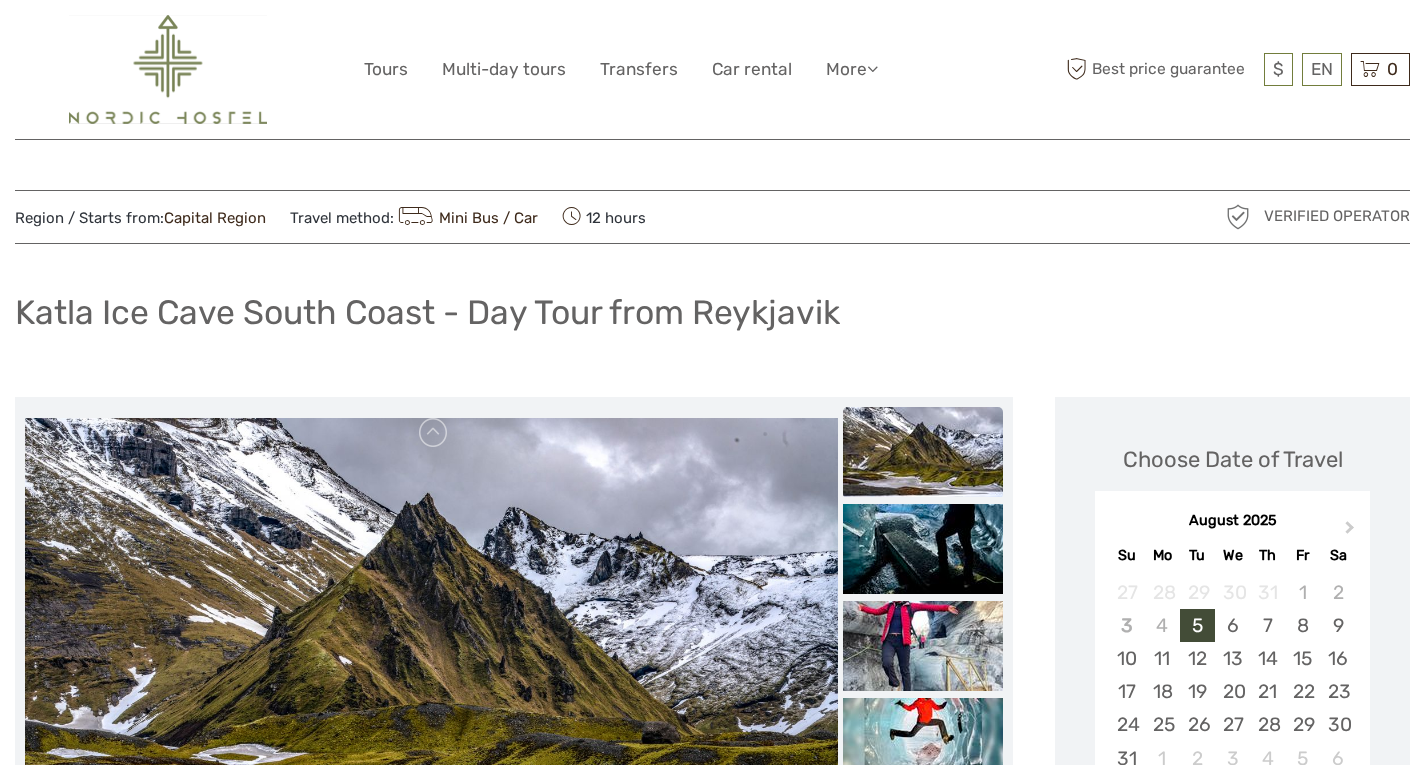 click at bounding box center [168, 69] 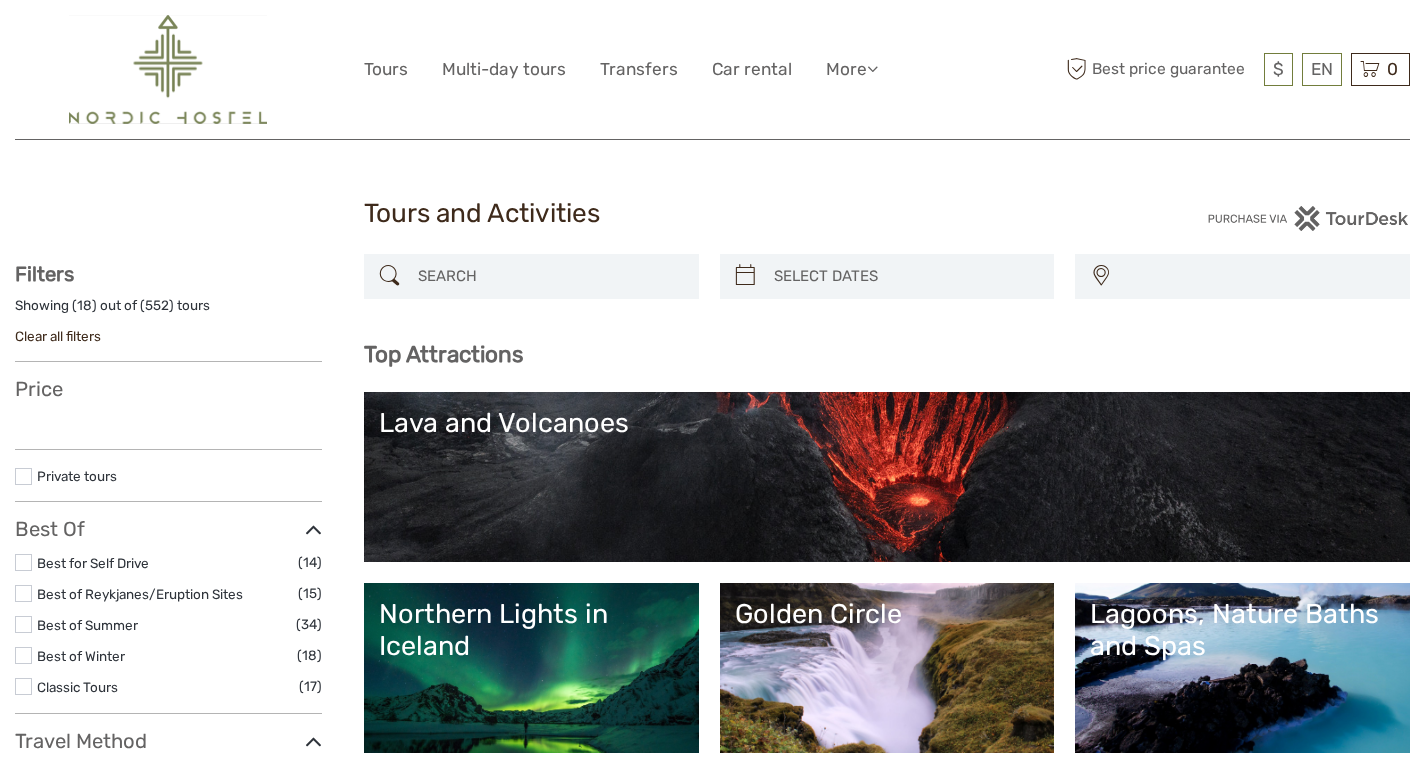 select 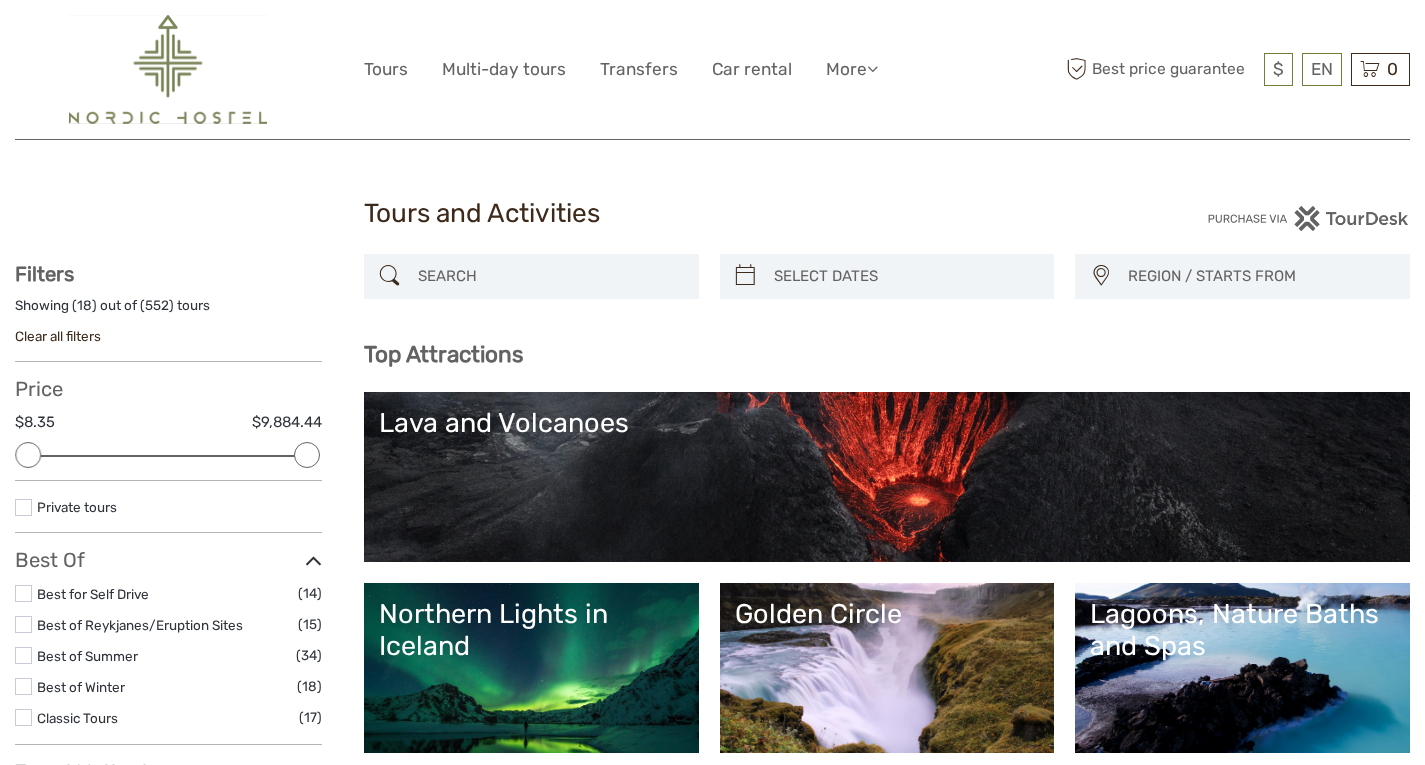 scroll, scrollTop: 0, scrollLeft: 0, axis: both 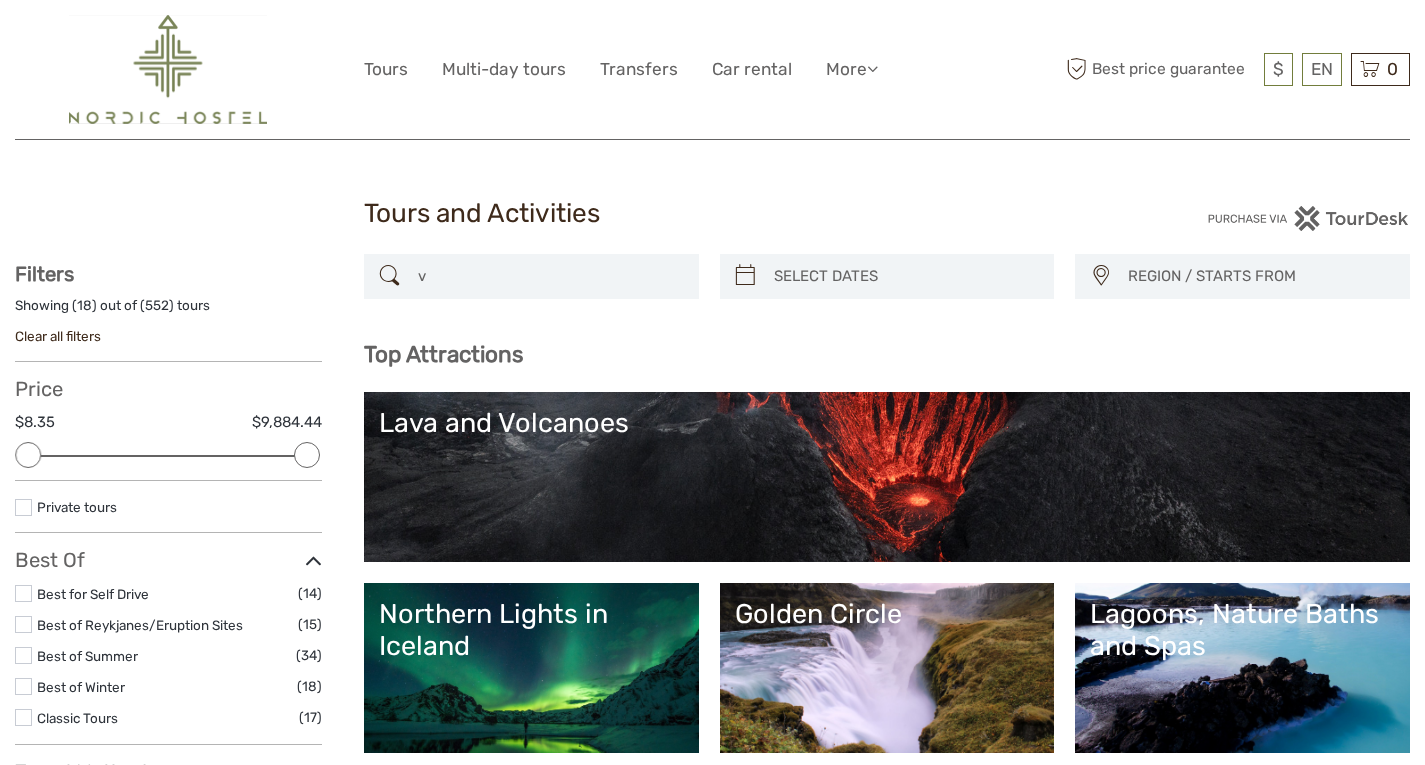 type 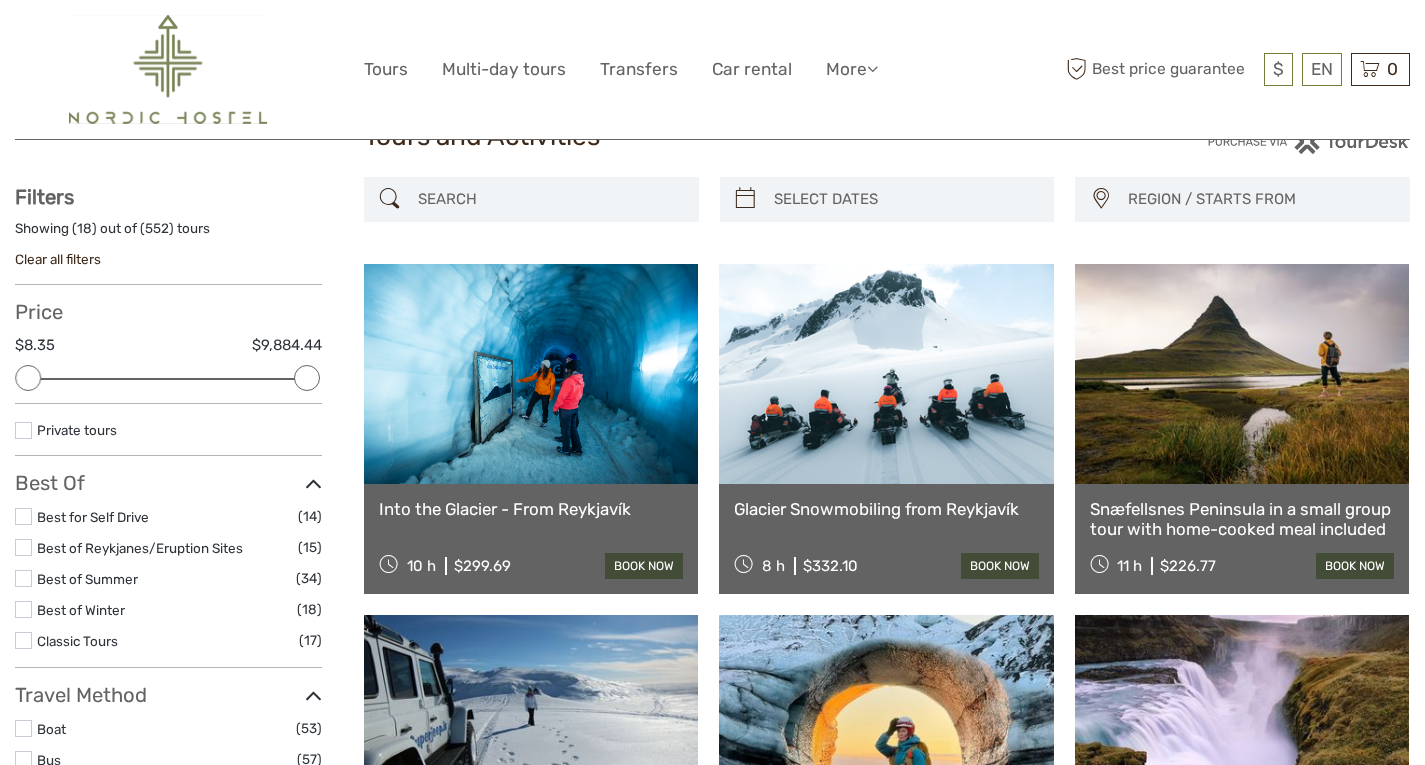 scroll, scrollTop: 0, scrollLeft: 0, axis: both 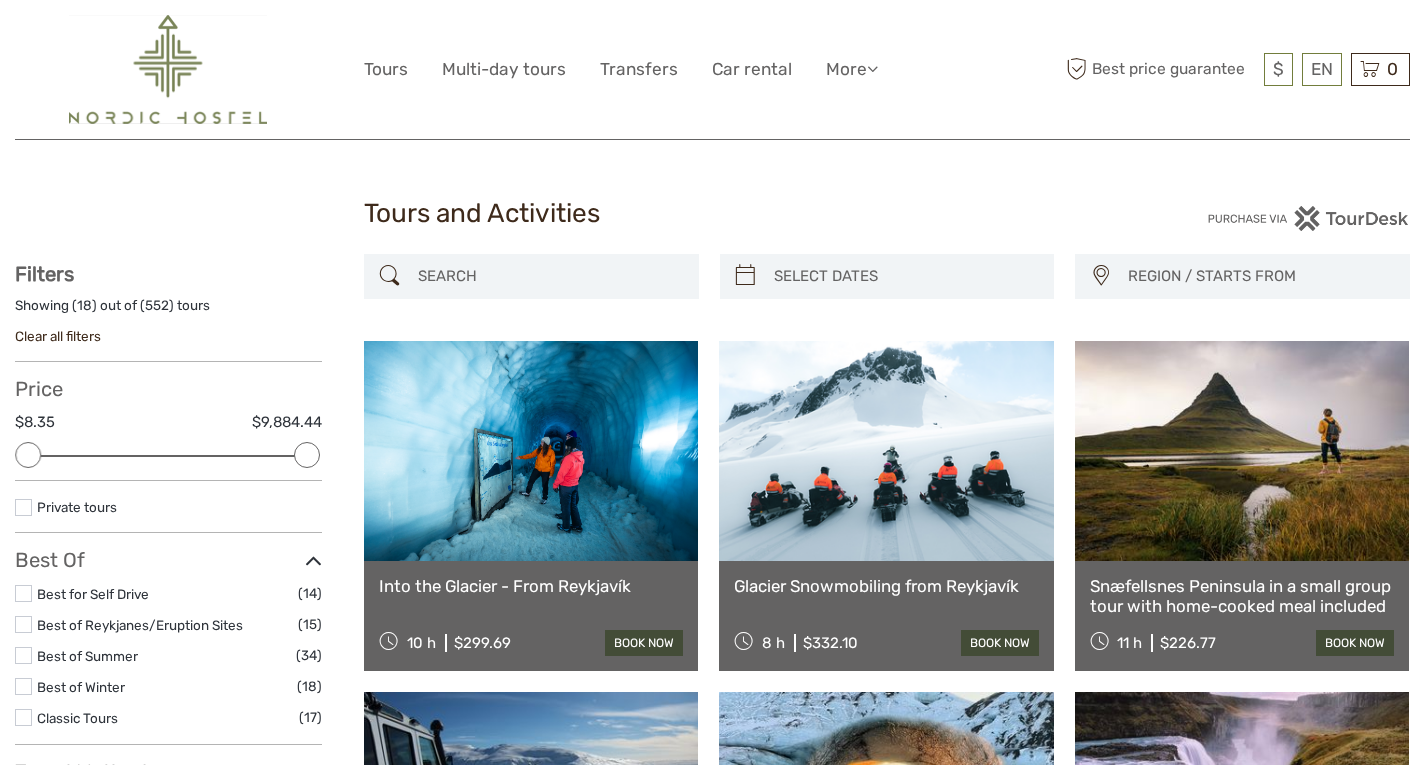 click at bounding box center (168, 69) 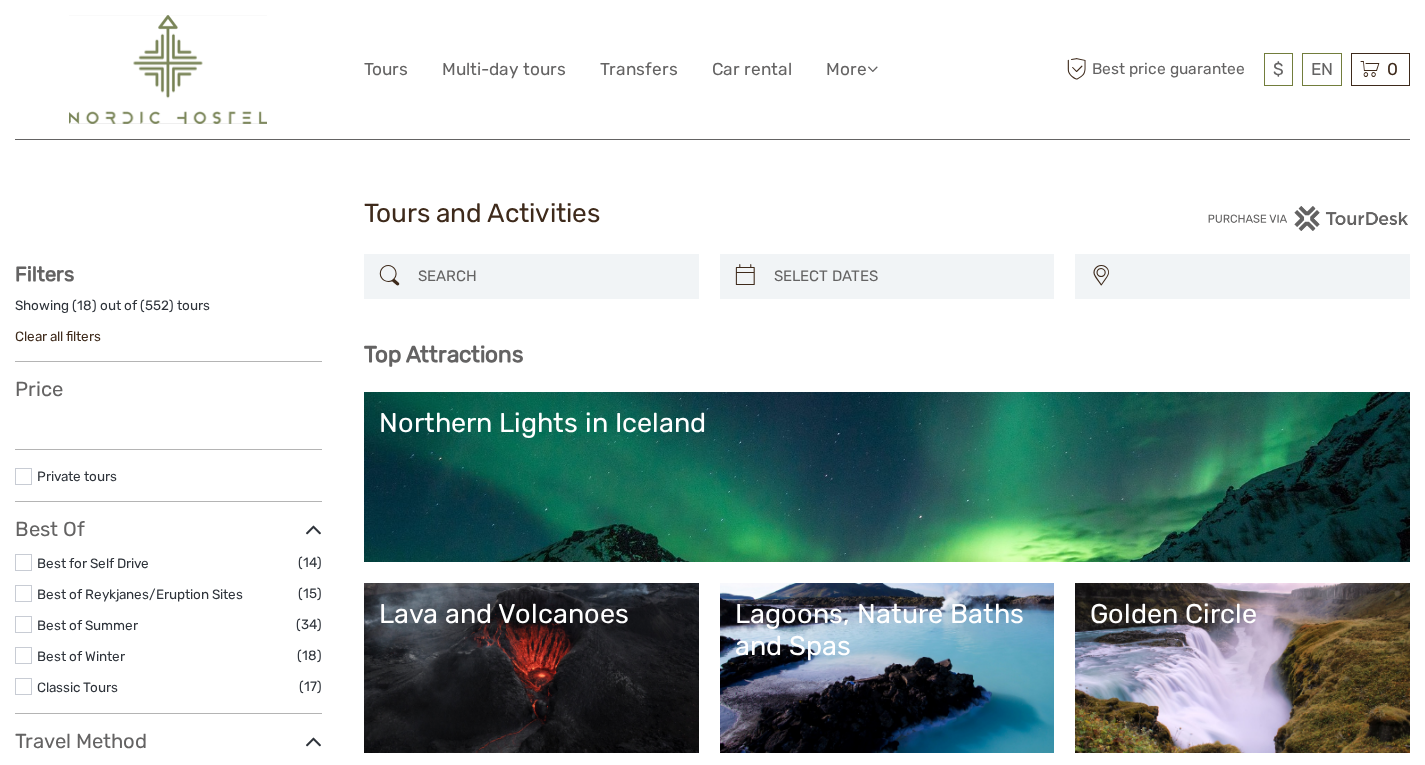 select 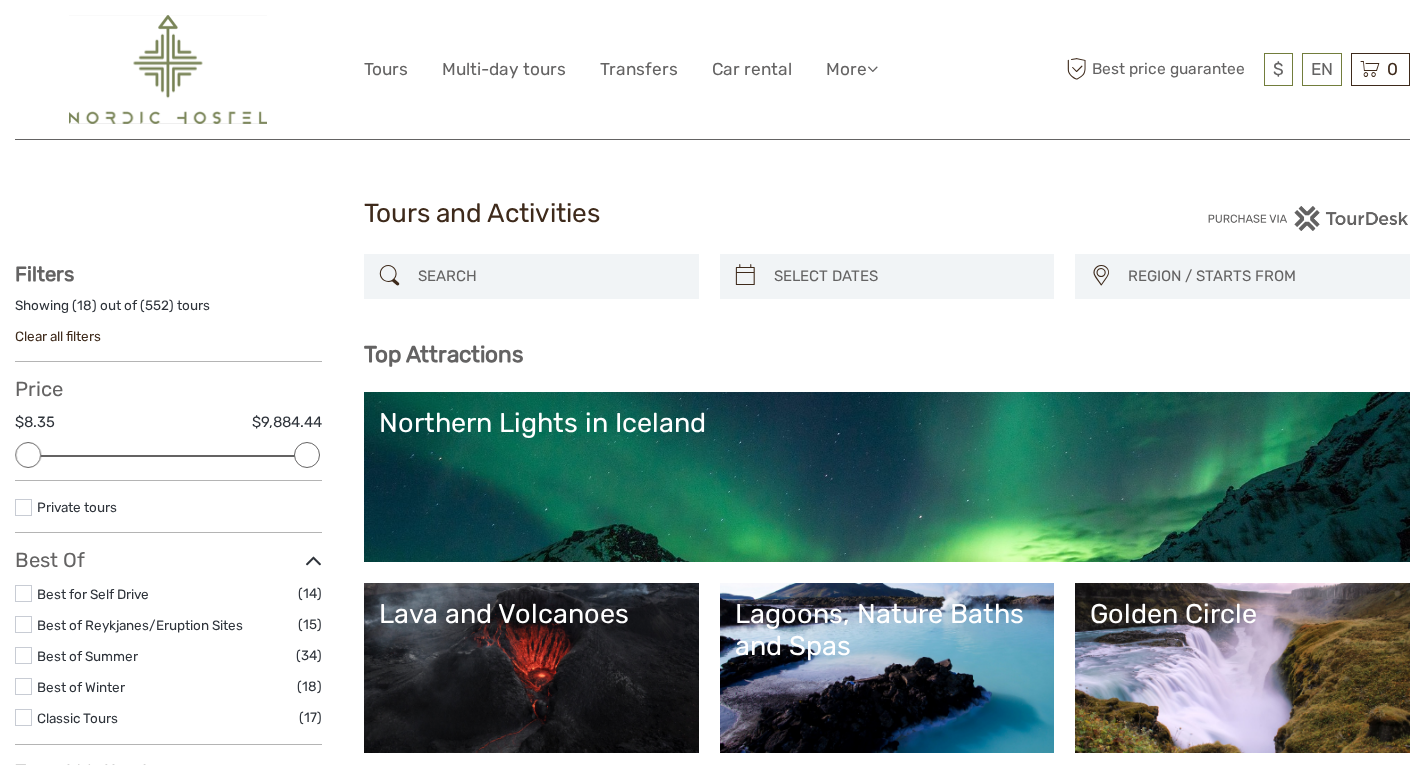 click on "Lava and Volcanoes" at bounding box center [531, 668] 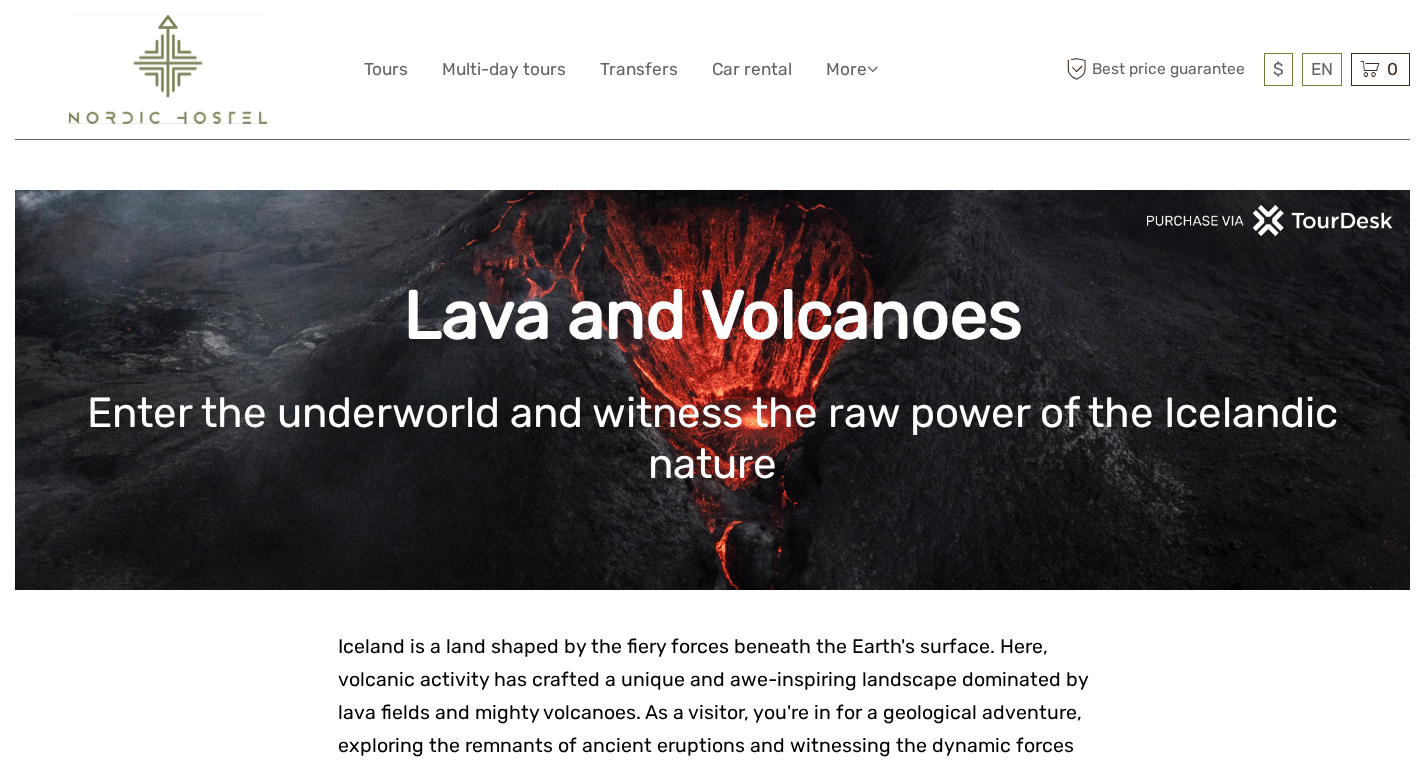 scroll, scrollTop: 0, scrollLeft: 0, axis: both 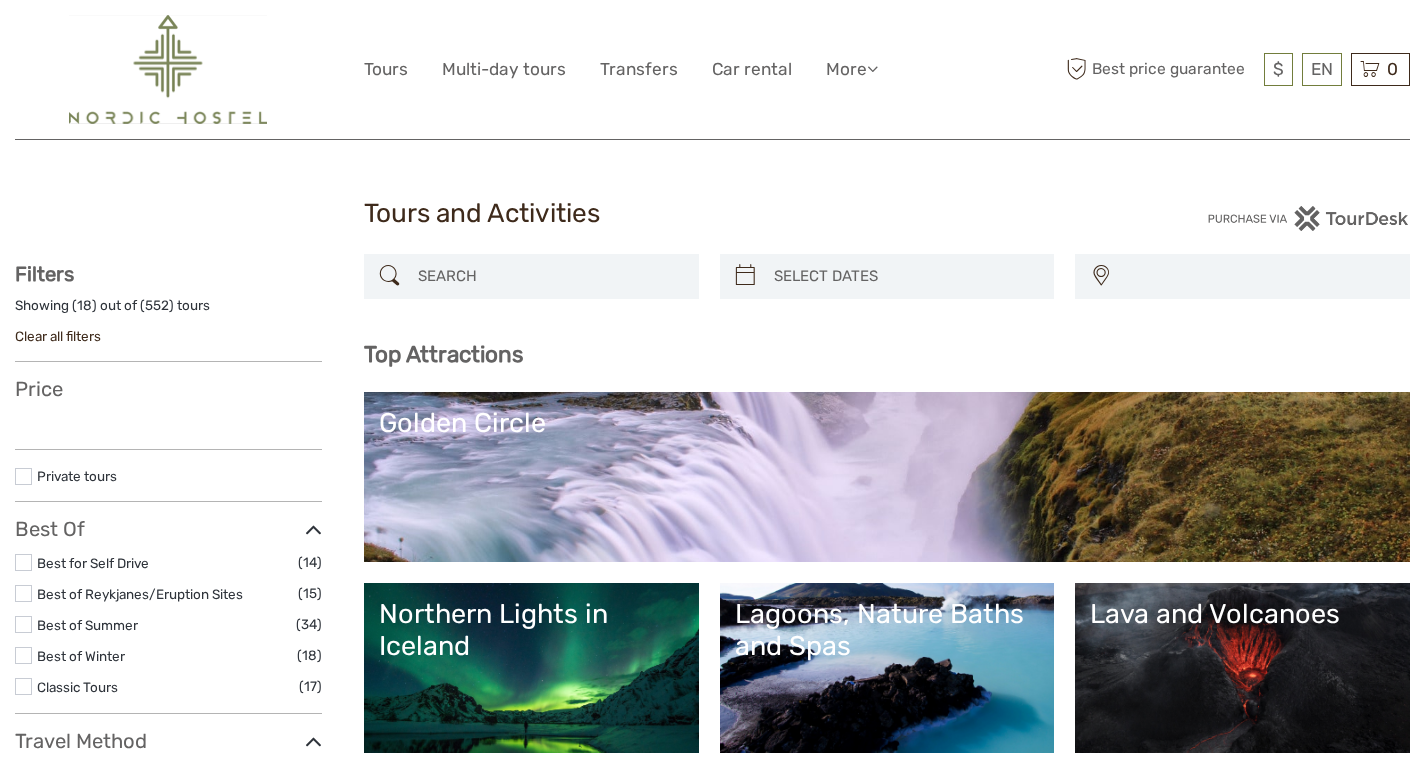 select 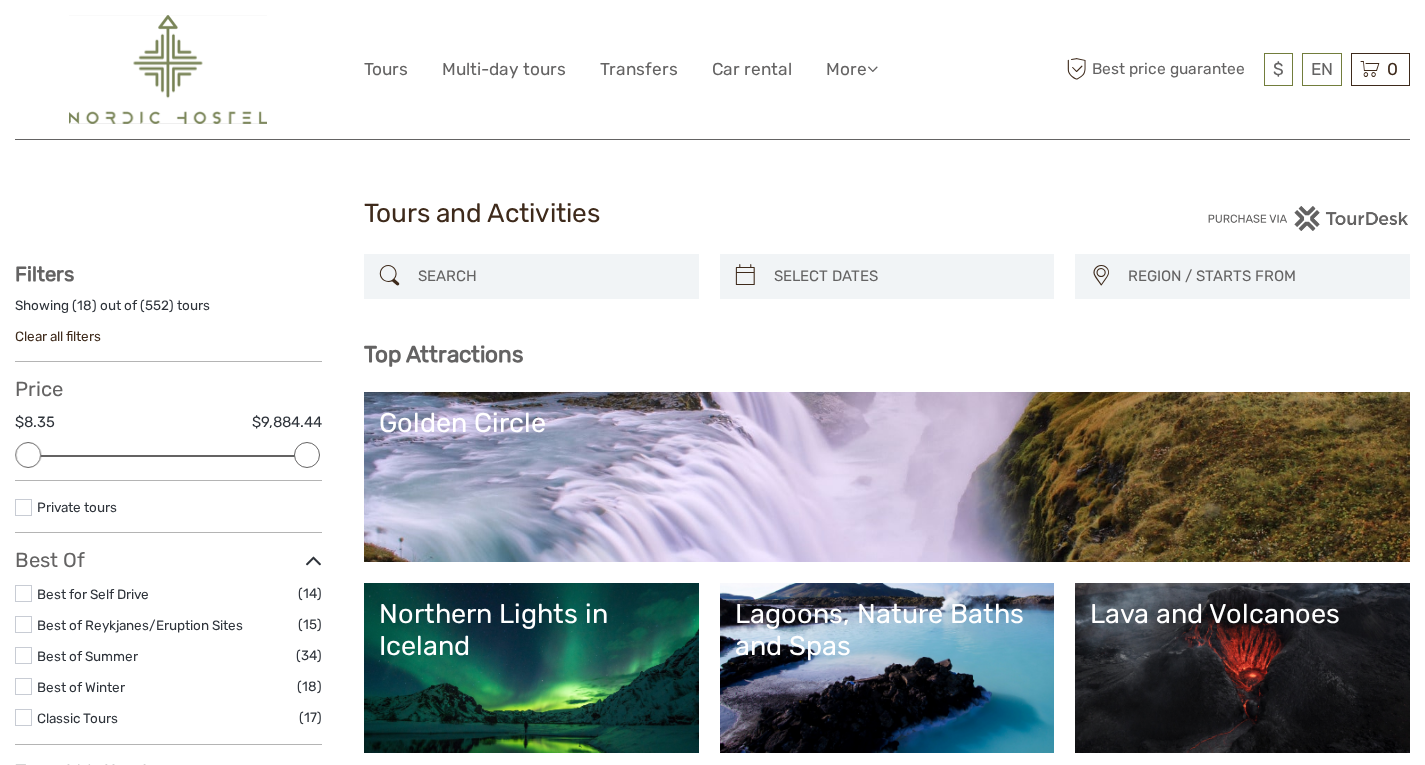 scroll, scrollTop: 0, scrollLeft: 0, axis: both 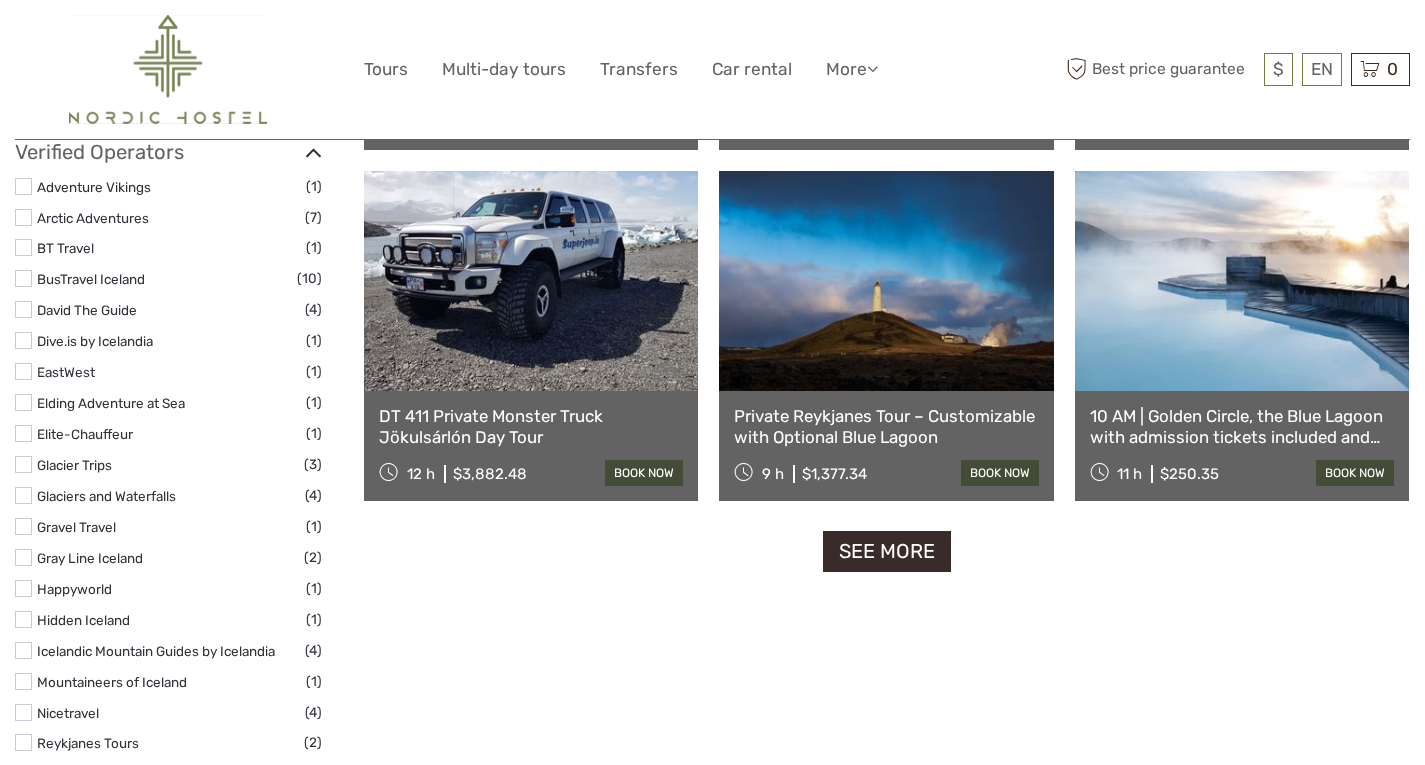 type on "blue lagoon" 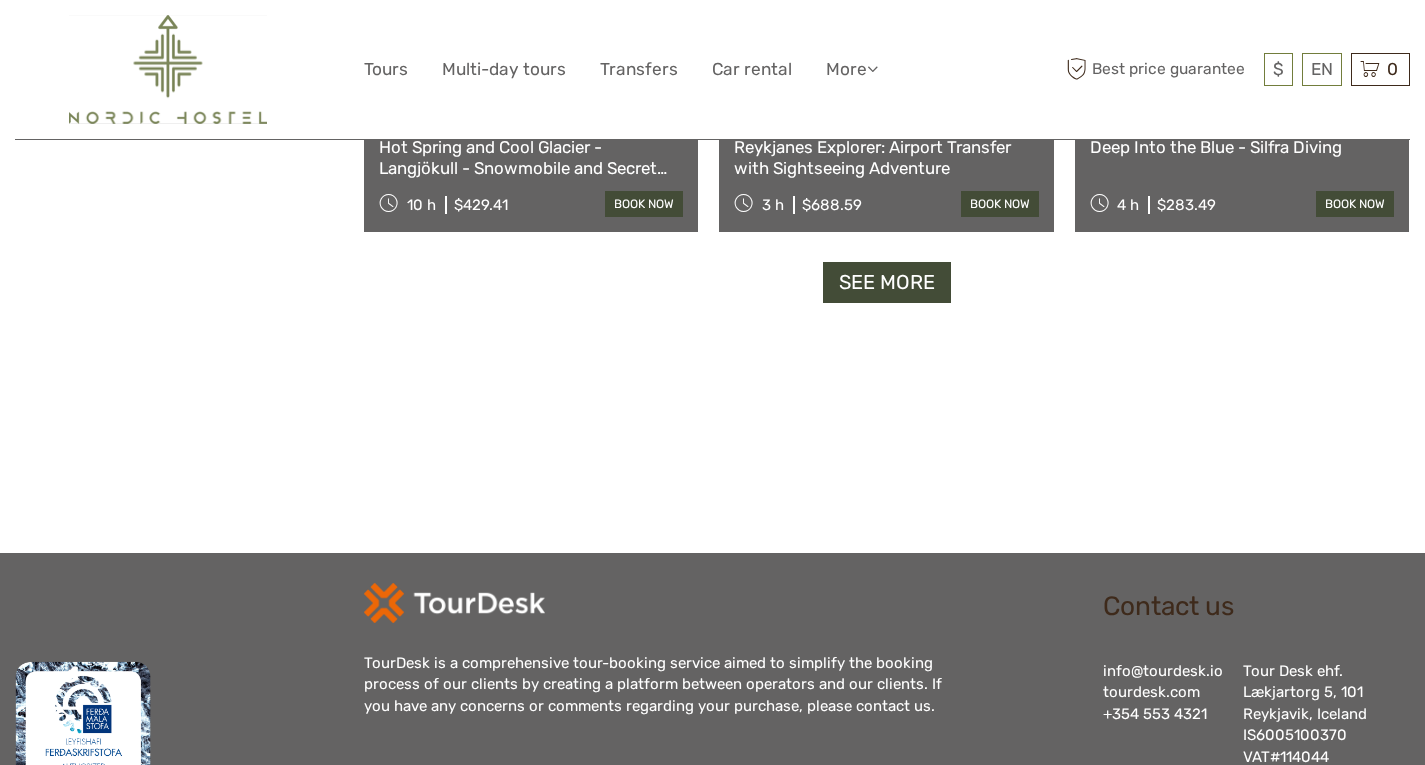 scroll, scrollTop: 4343, scrollLeft: 0, axis: vertical 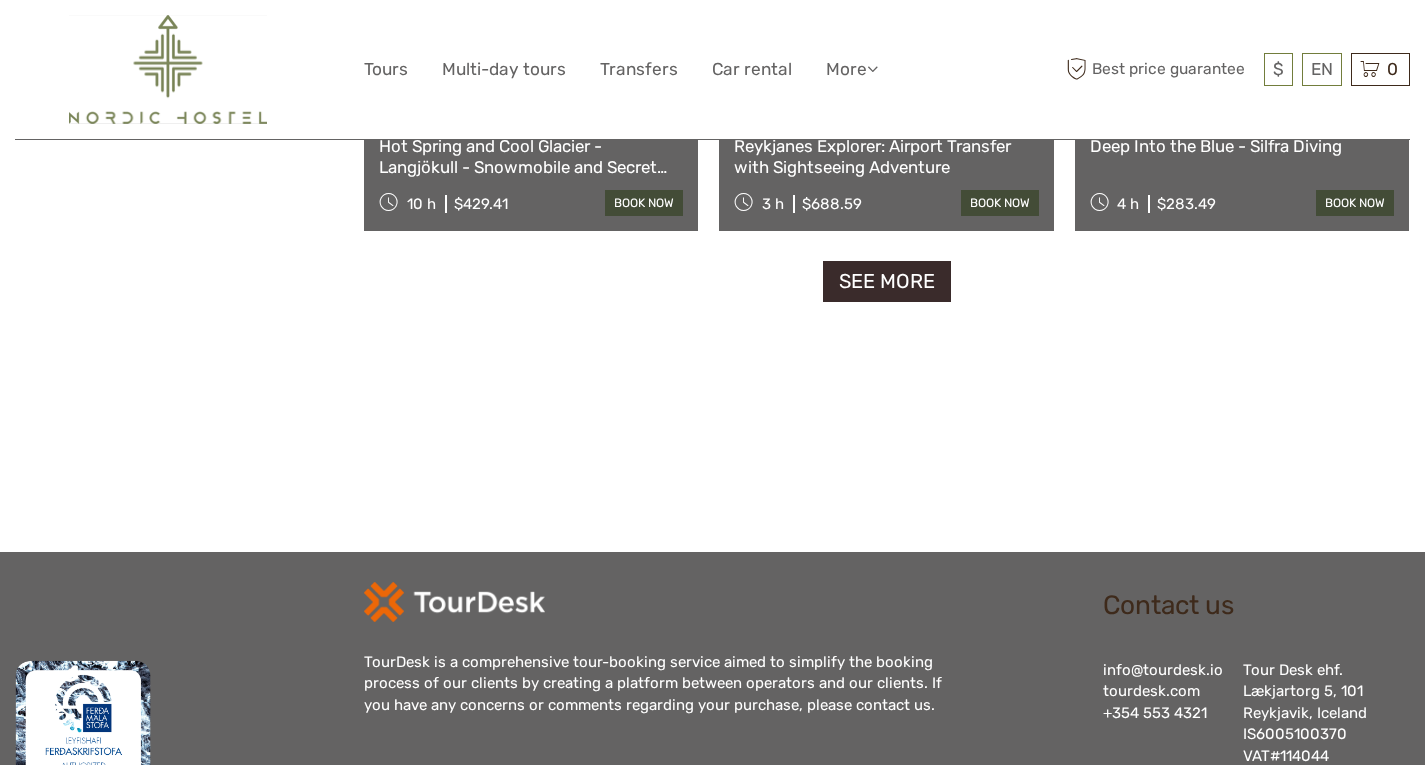 click on "See more" at bounding box center [887, 281] 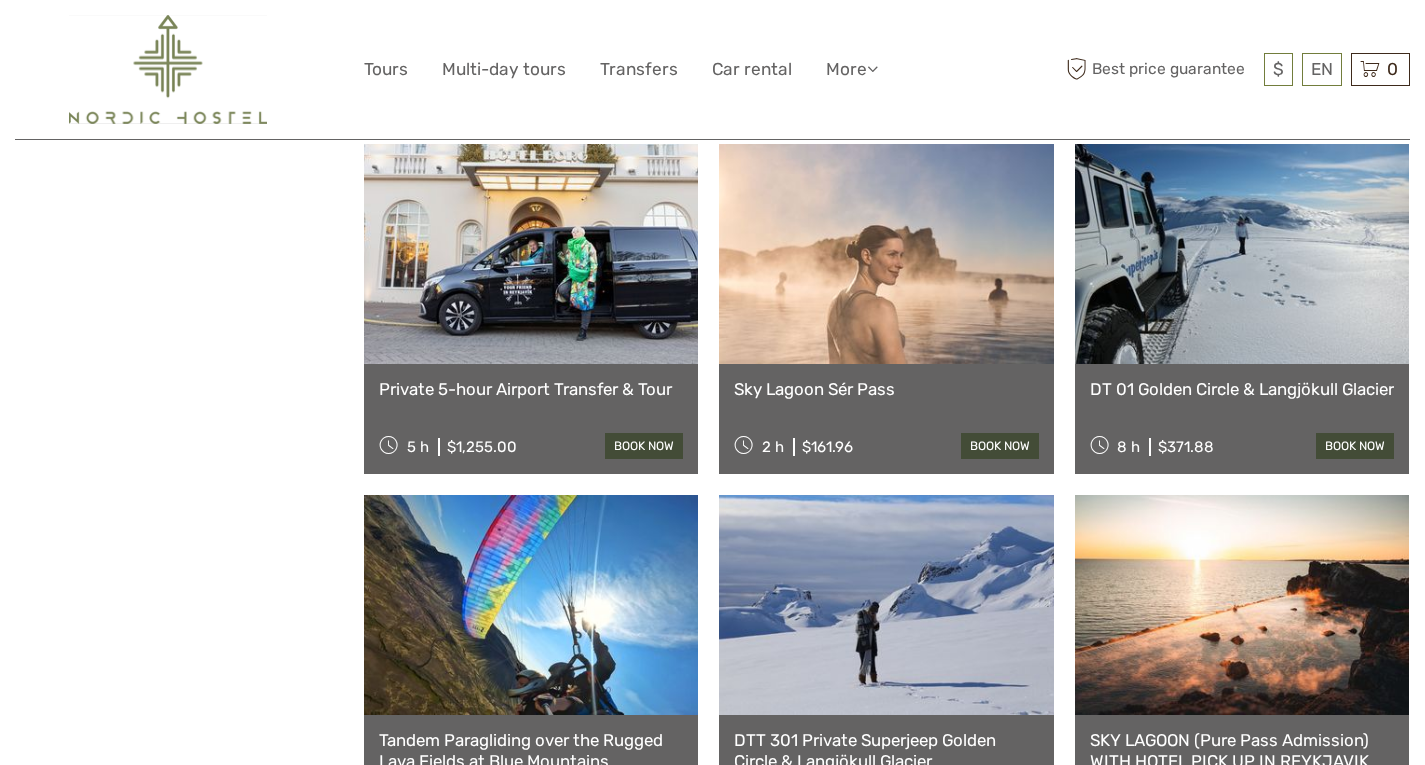scroll, scrollTop: 6266, scrollLeft: 0, axis: vertical 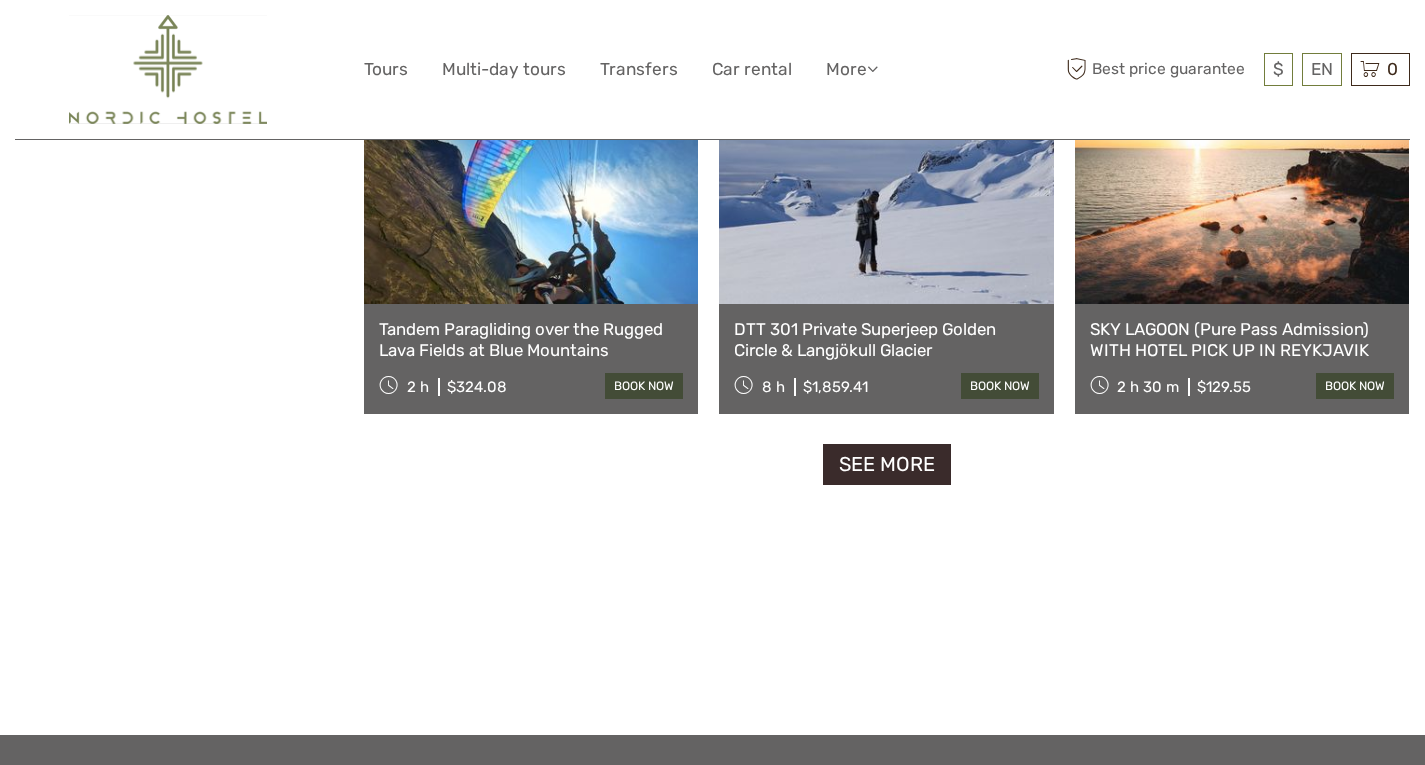click on "See more" at bounding box center [887, 464] 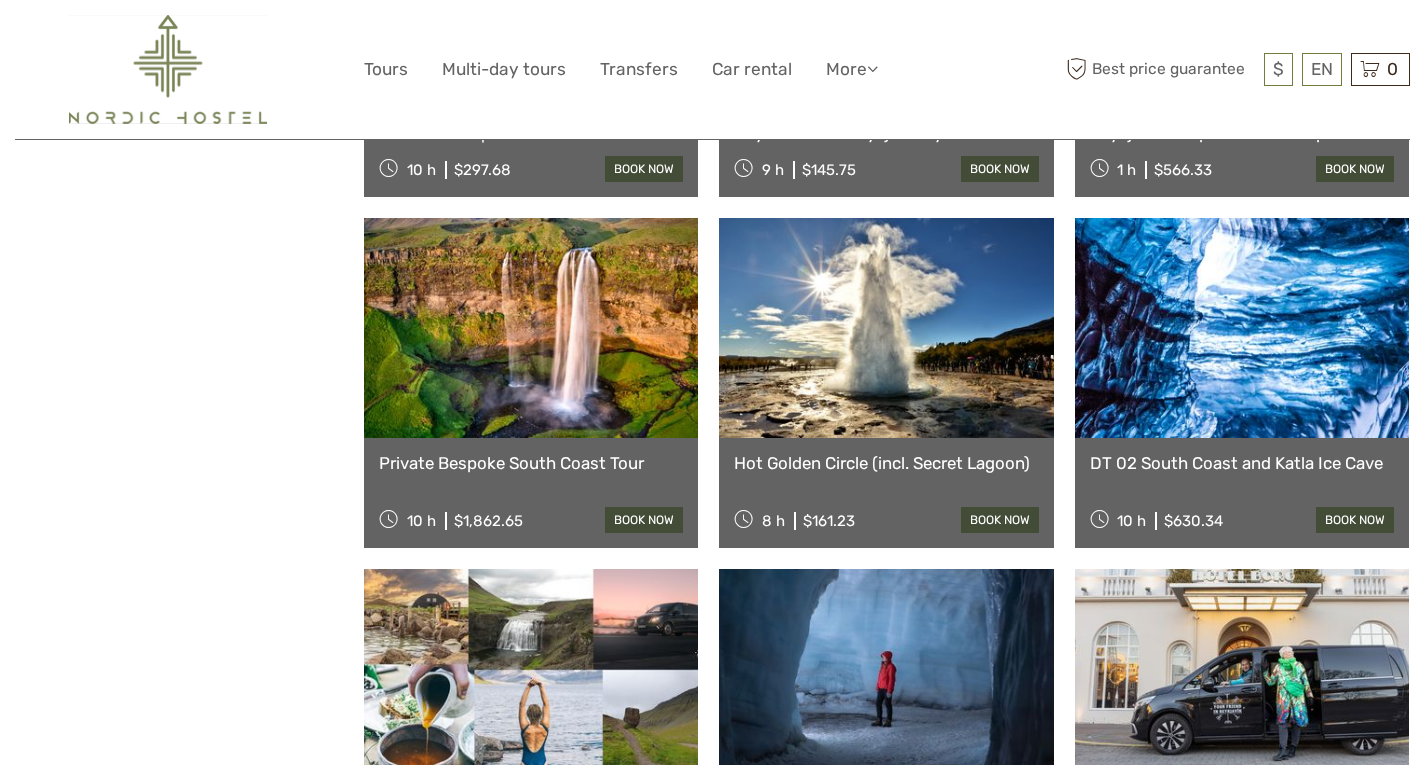 scroll, scrollTop: 6835, scrollLeft: 0, axis: vertical 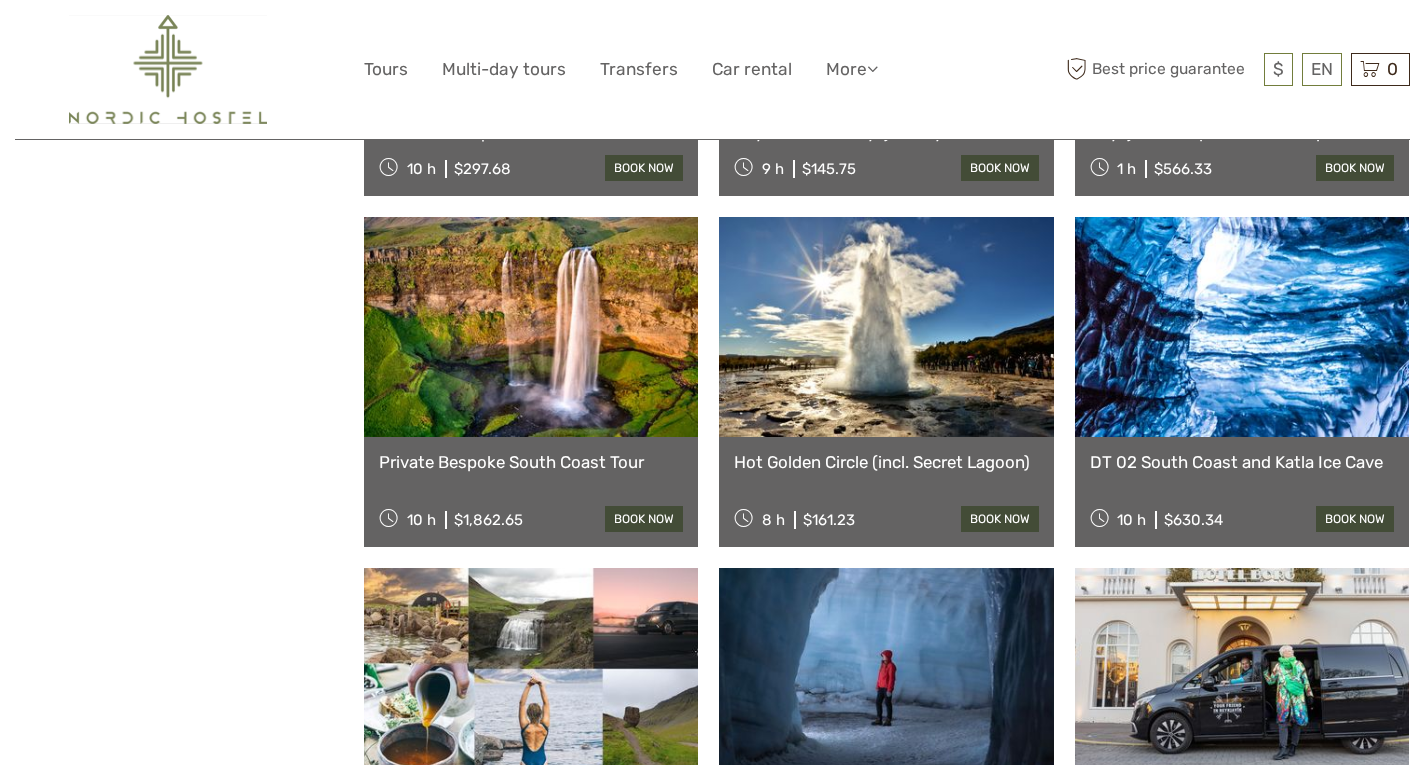 click on "$
ISK
€
$
£
EN
English
Español
Deutsch
Tours
Multi-day tours
Transfers
Car rental
More
Food & drink
Travel Articles
Food & drink
Travel Articles
Best price guarantee
Best price guarantee
$
ISK
€
$
£
EN
English
Español
Deutsch
0" at bounding box center (712, 69) 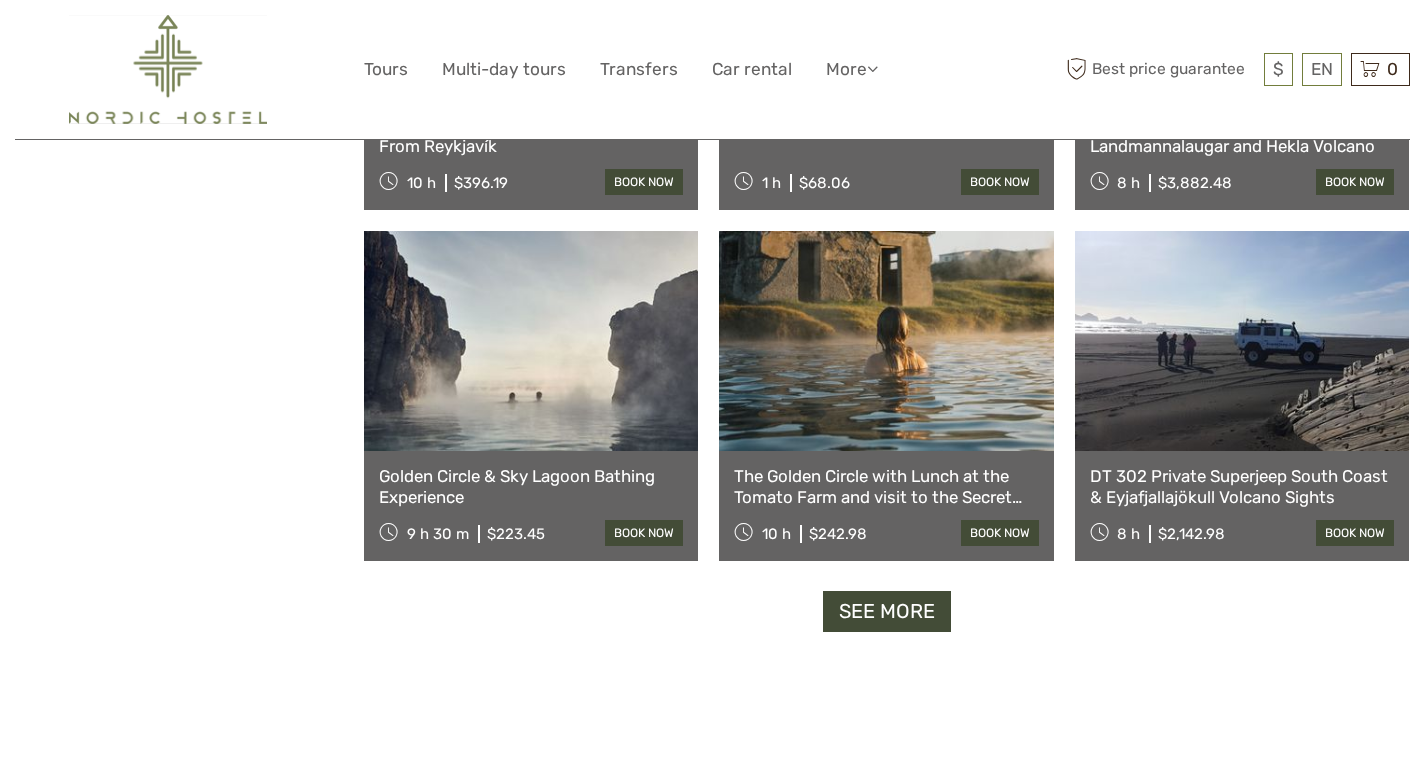 scroll, scrollTop: 8318, scrollLeft: 0, axis: vertical 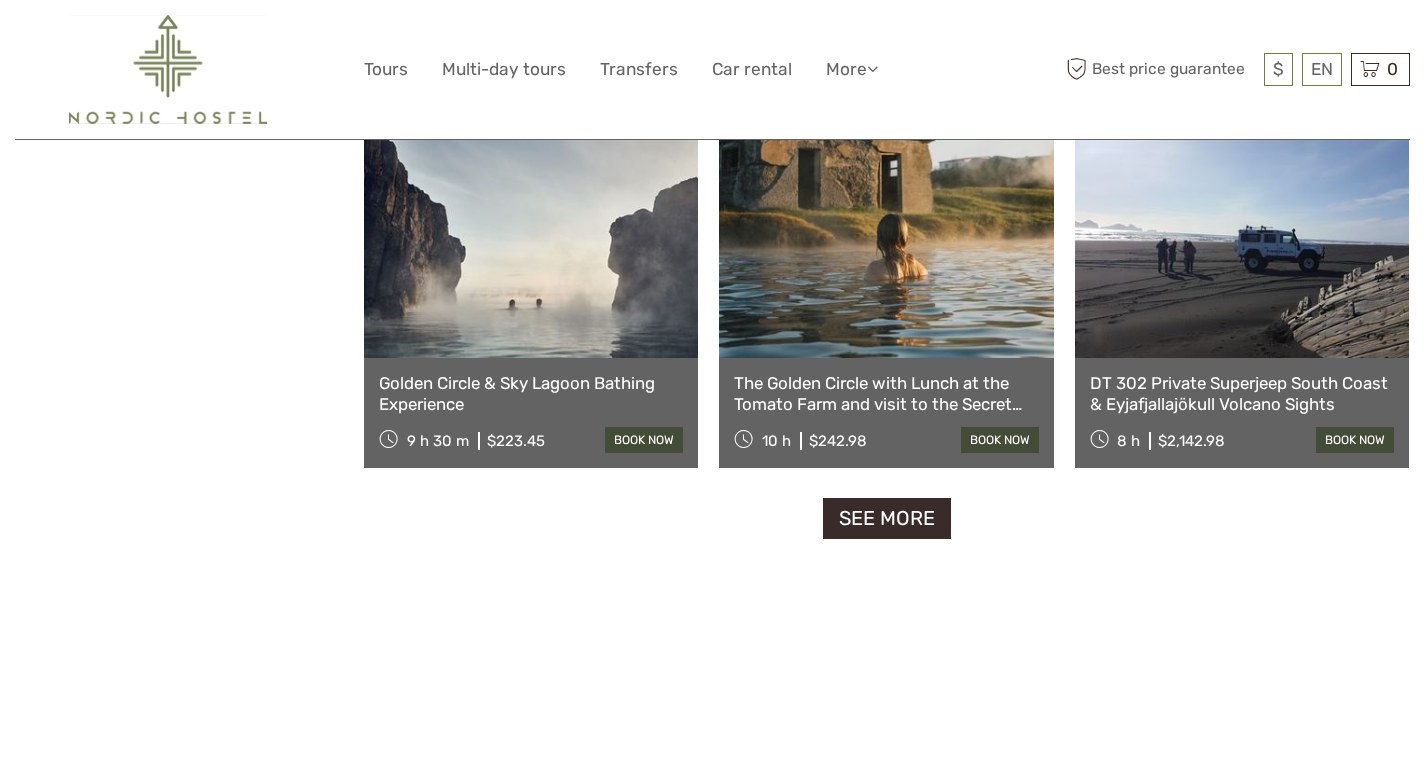 click on "See more" at bounding box center (887, 518) 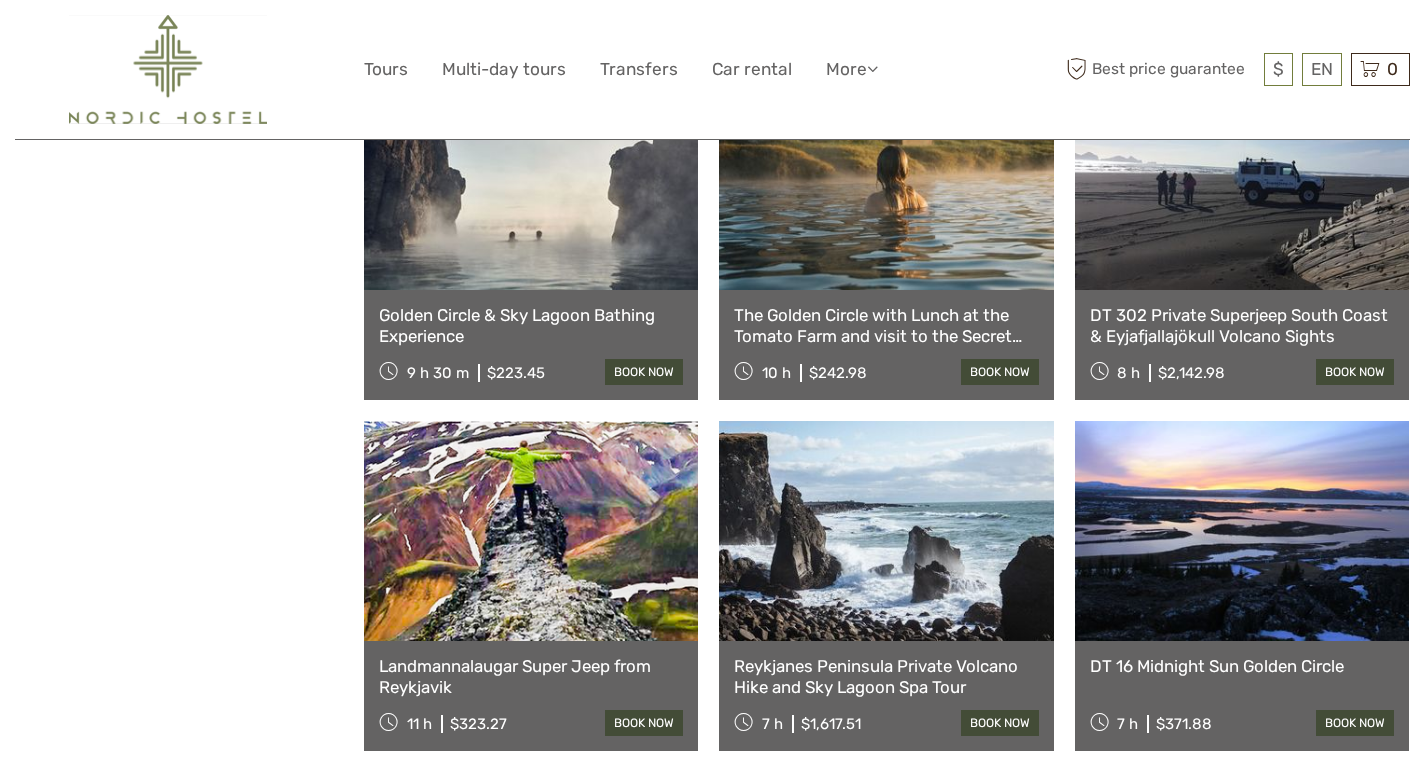 scroll, scrollTop: 8517, scrollLeft: 0, axis: vertical 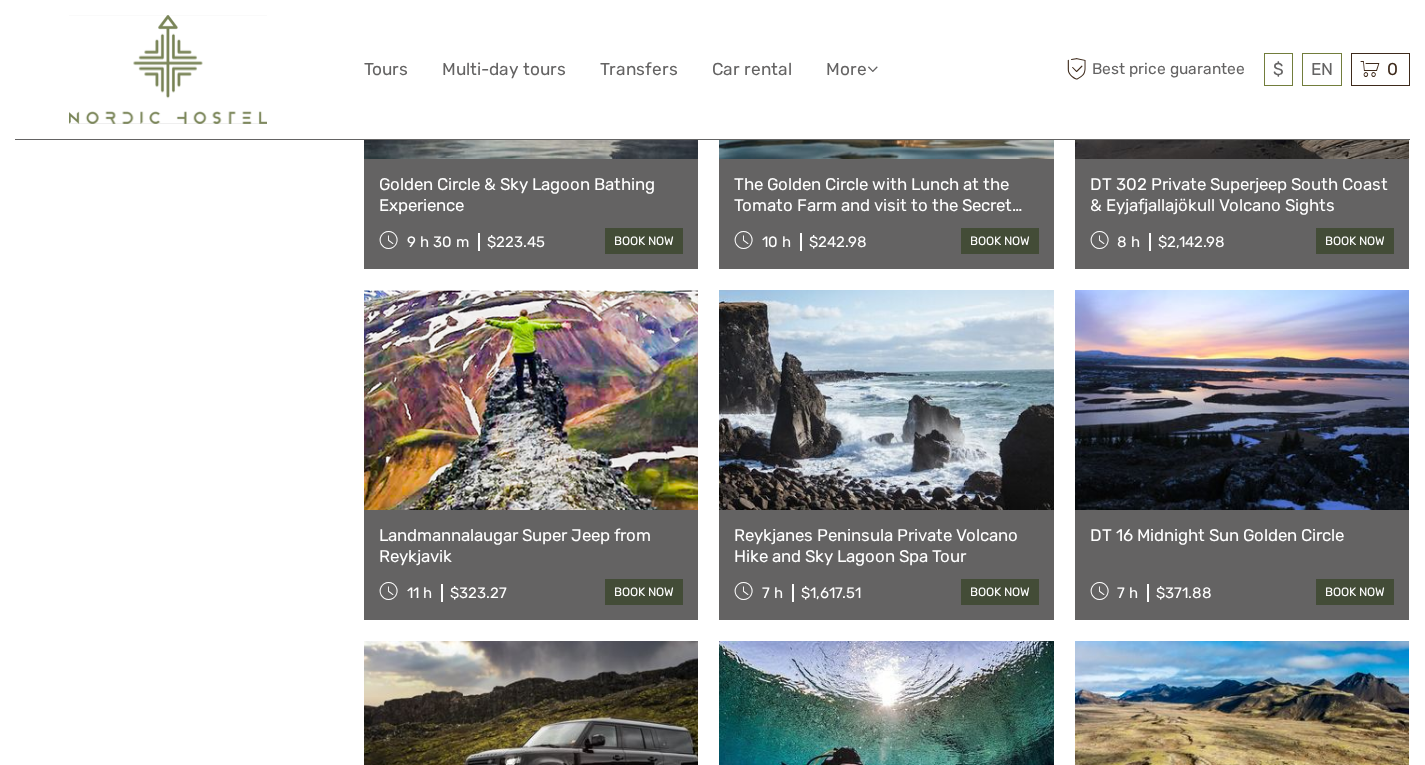 click at bounding box center (531, 400) 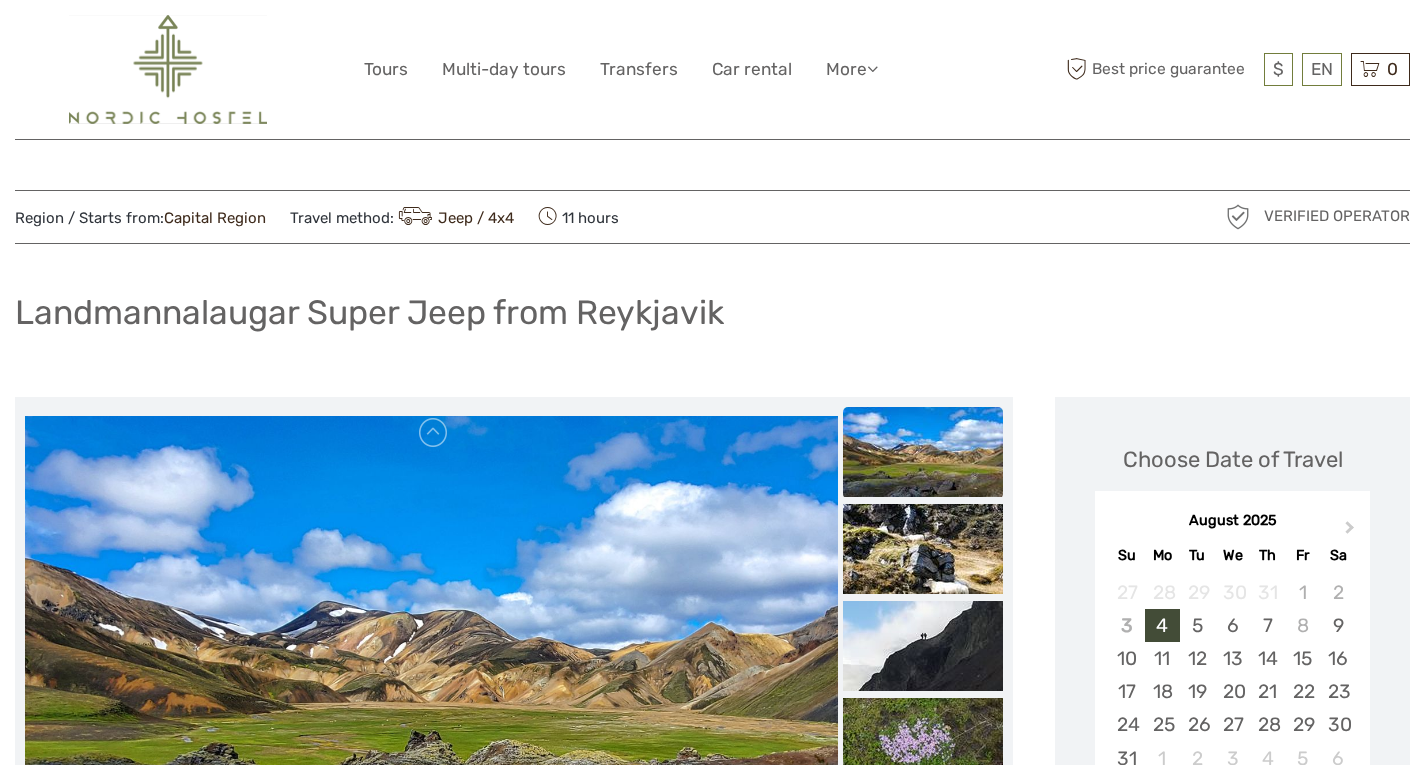 scroll, scrollTop: 0, scrollLeft: 0, axis: both 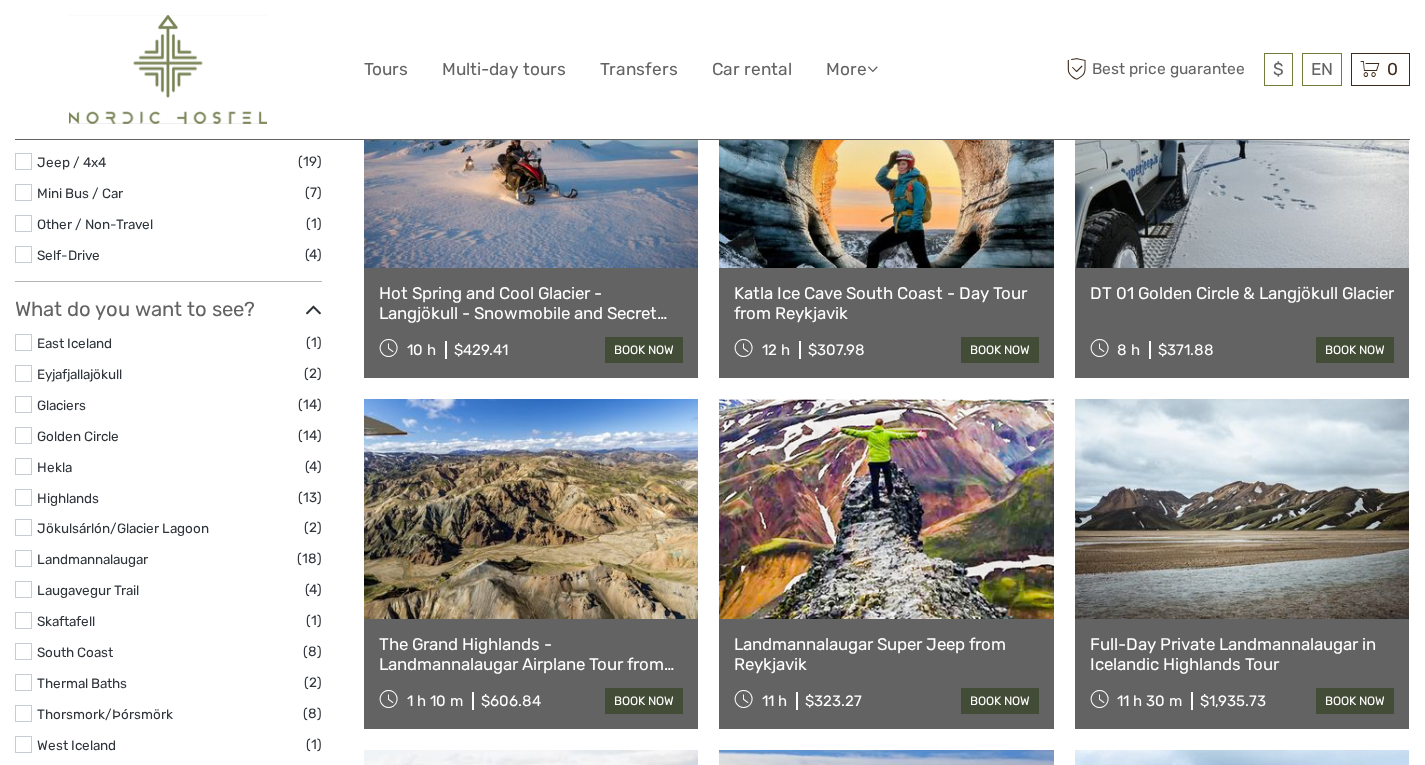 click at bounding box center [886, 509] 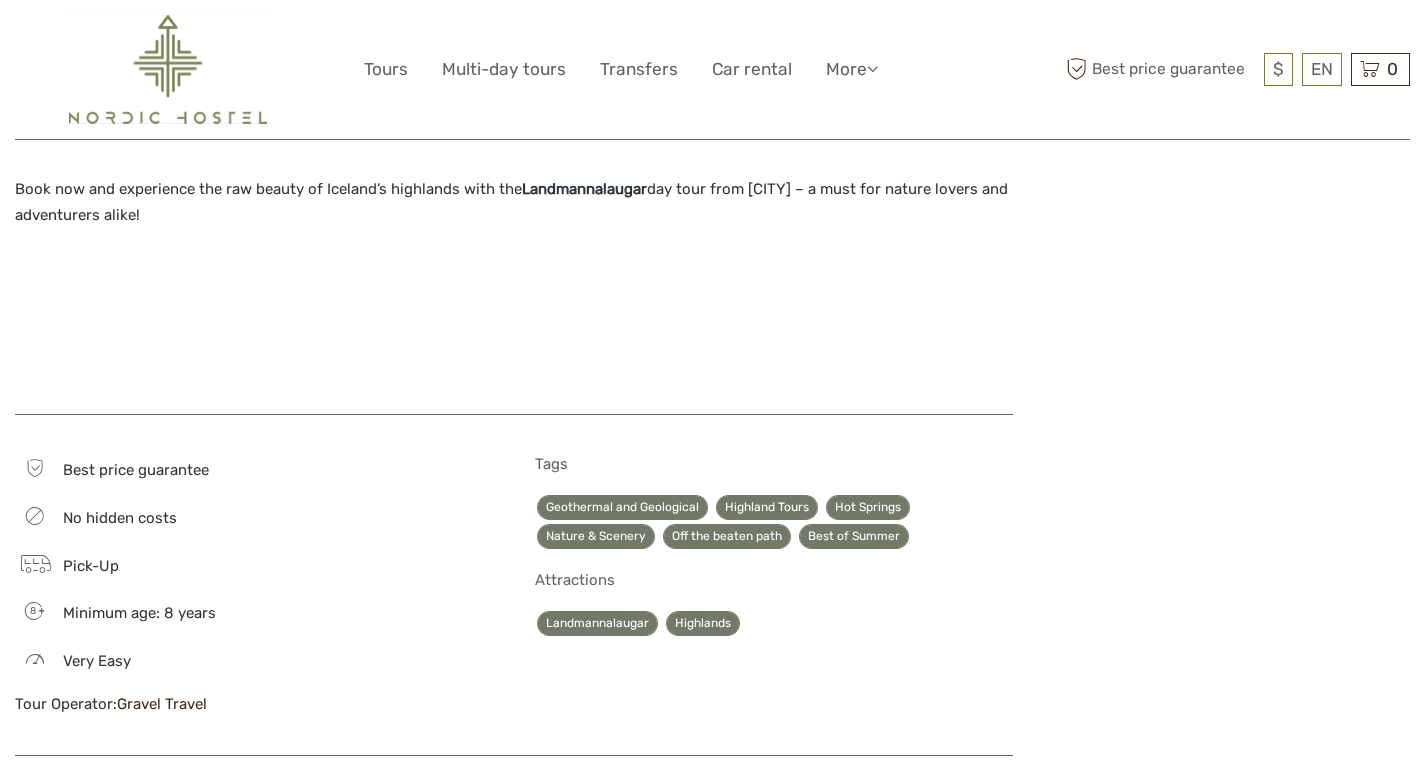 scroll, scrollTop: 1828, scrollLeft: 0, axis: vertical 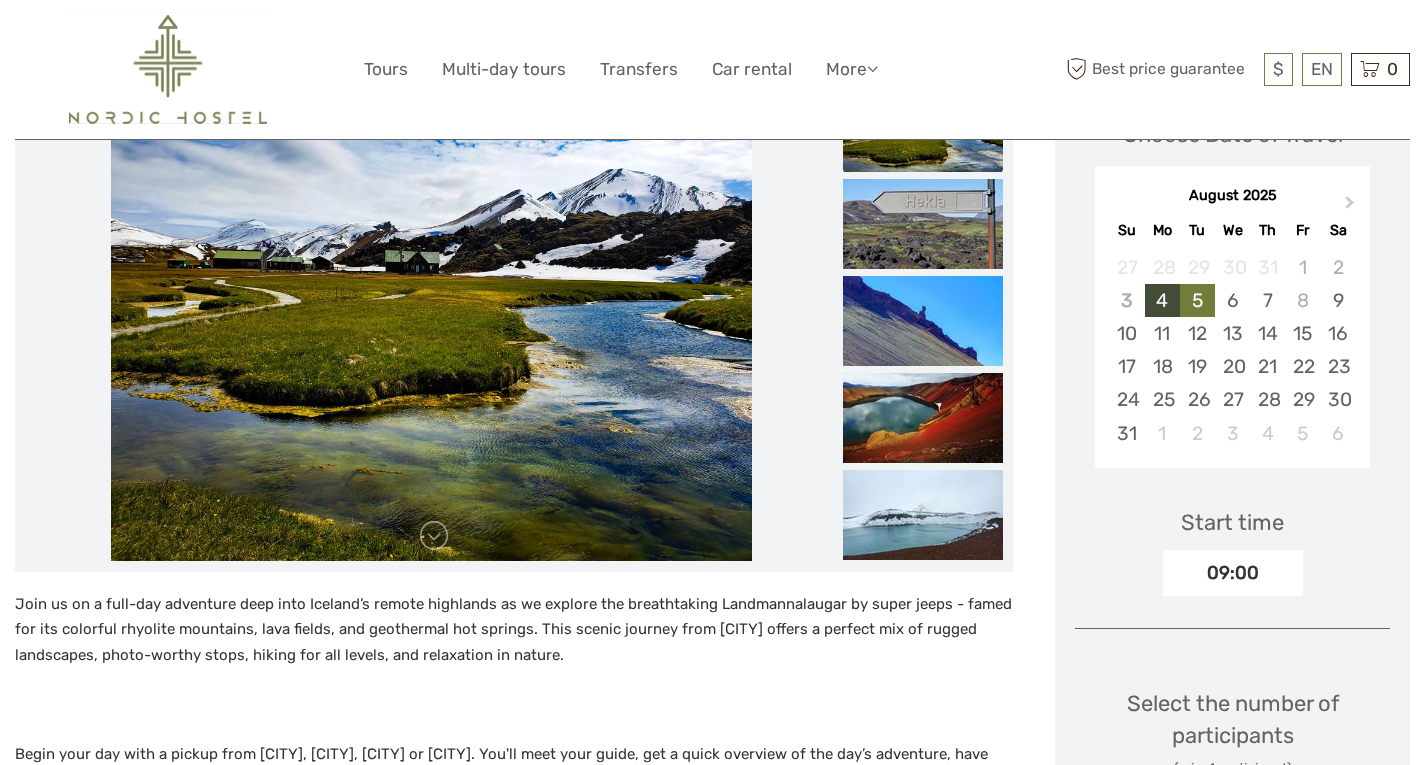 click on "5" at bounding box center [1197, 300] 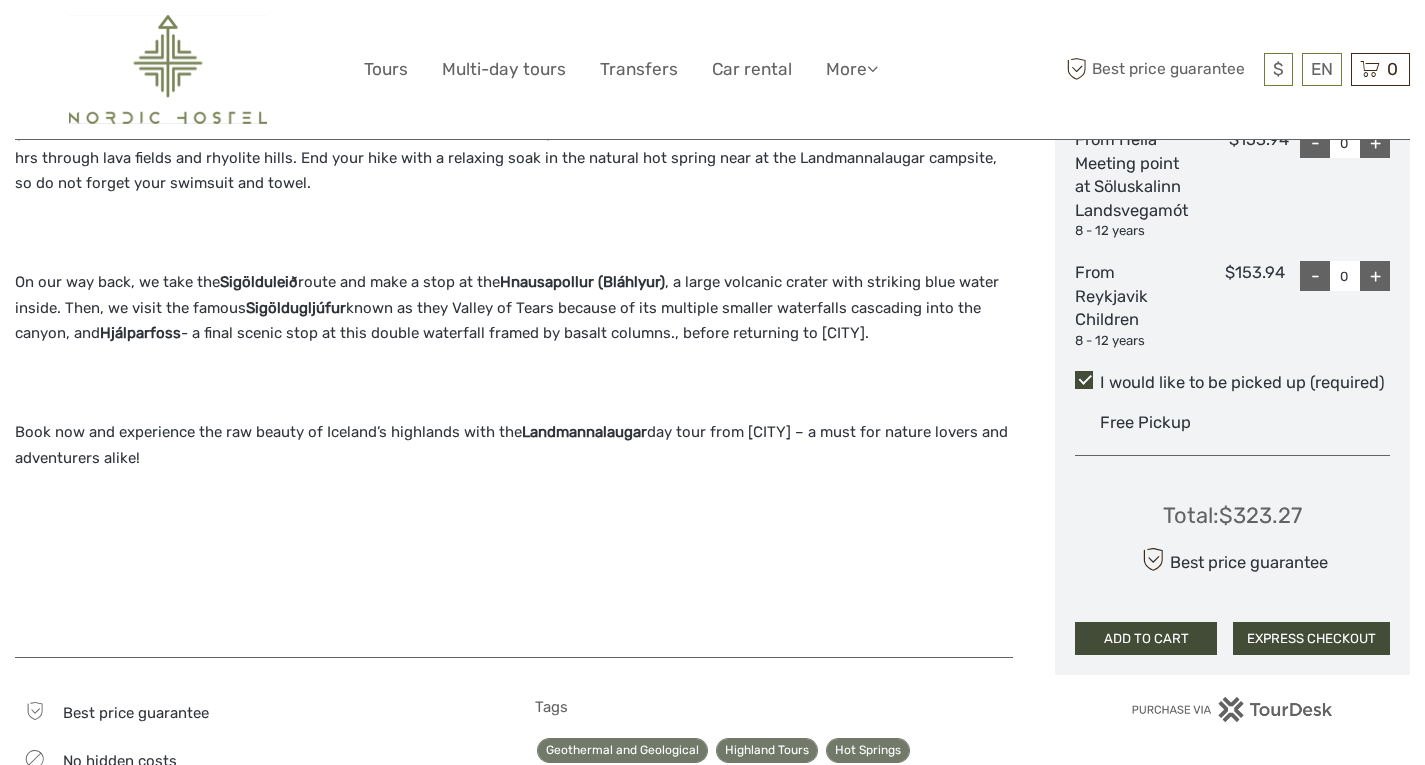 scroll, scrollTop: 1171, scrollLeft: 0, axis: vertical 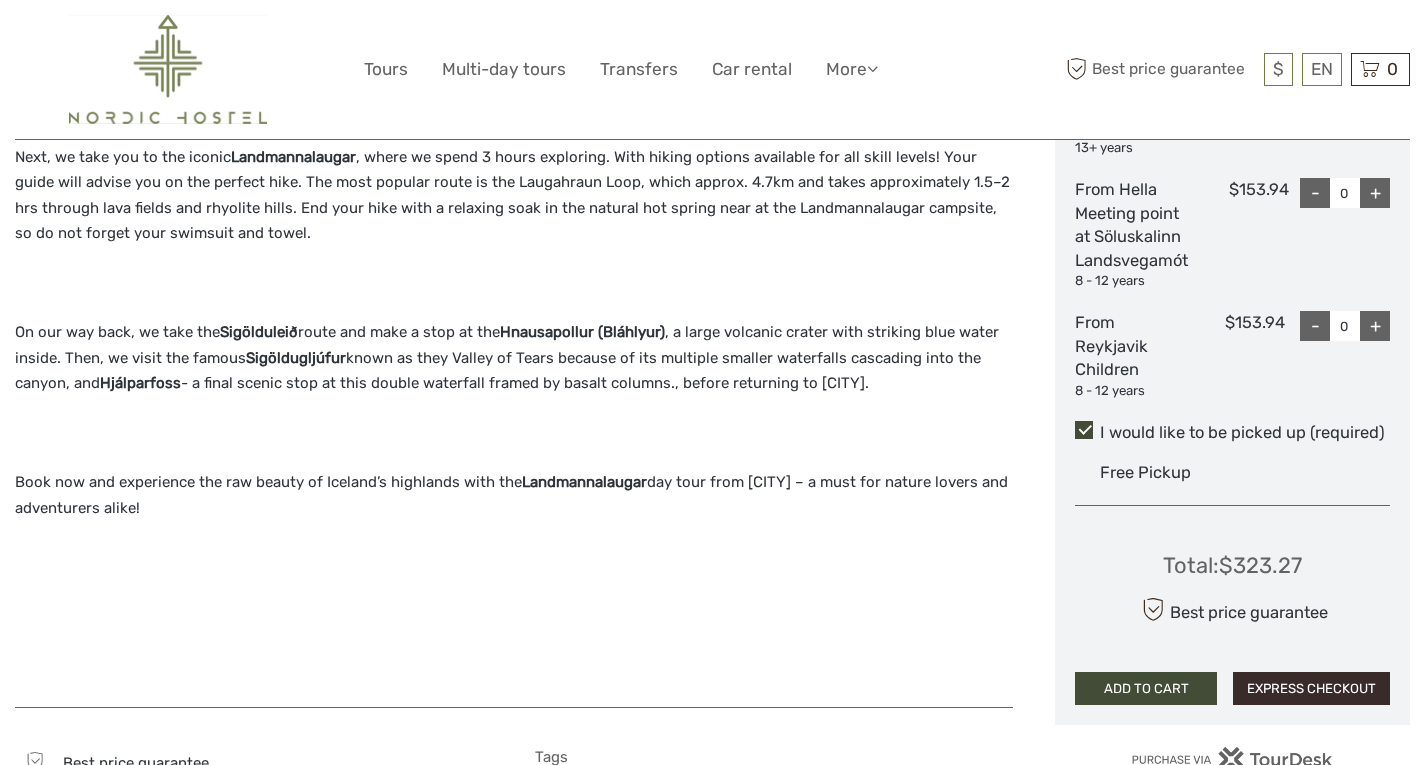 click on "EXPRESS CHECKOUT" at bounding box center (1311, 689) 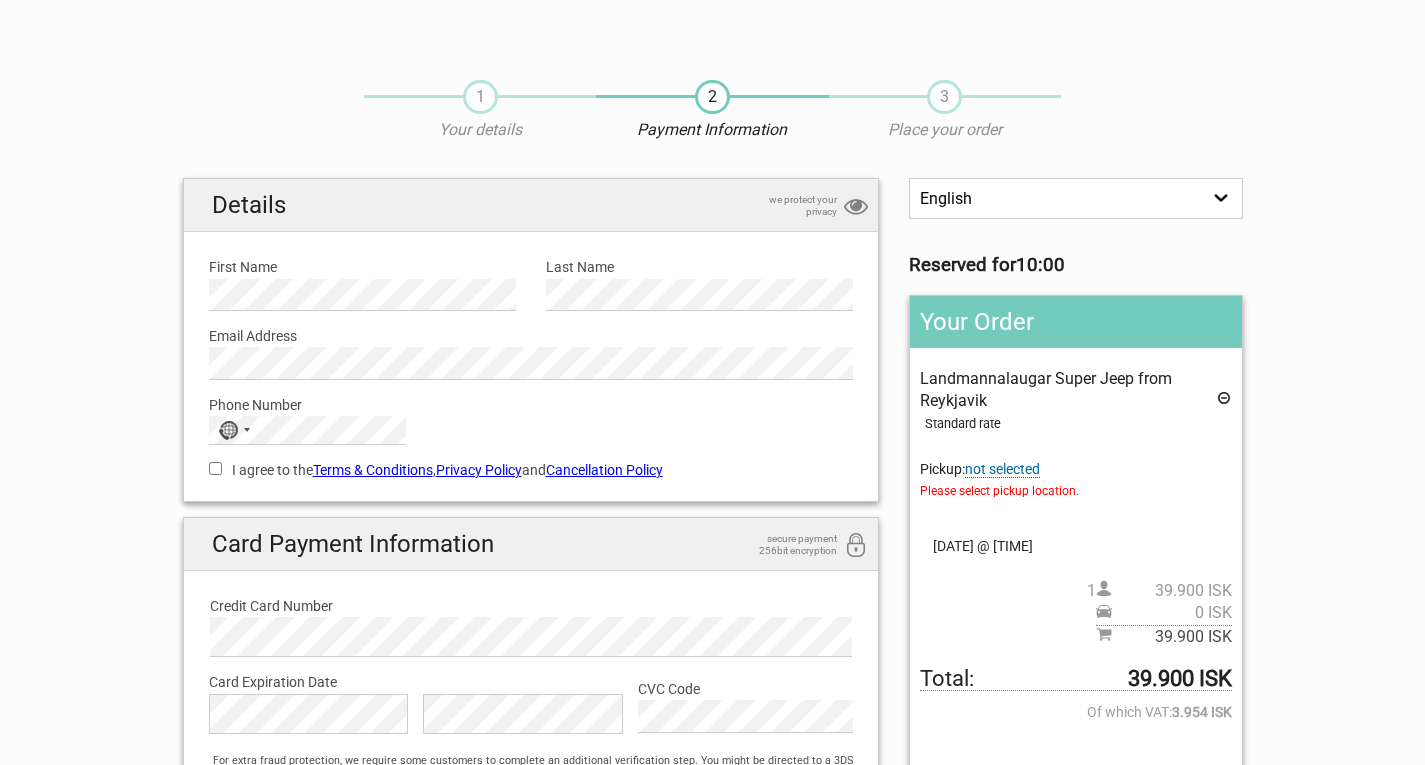 scroll, scrollTop: 0, scrollLeft: 0, axis: both 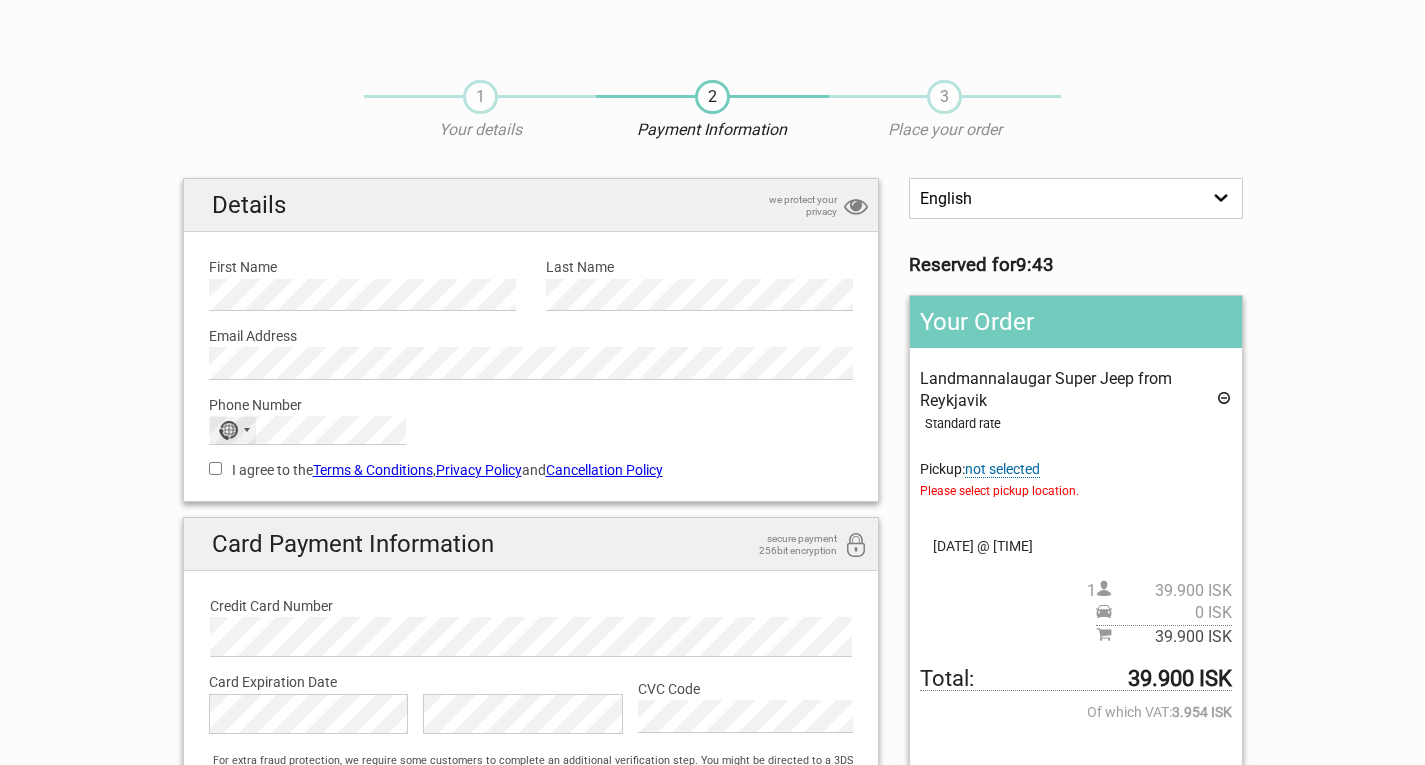 click on "No country selected" at bounding box center [233, 430] 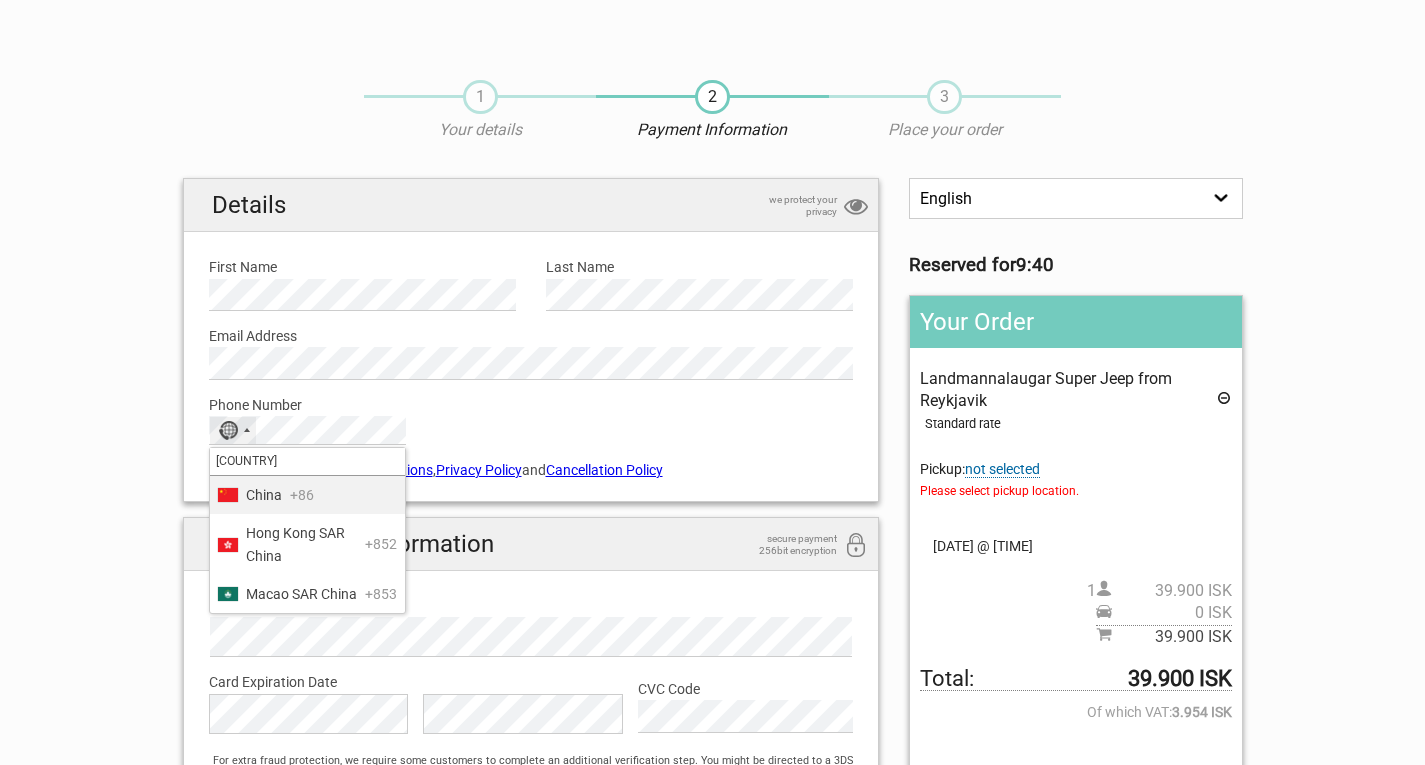 type on "china" 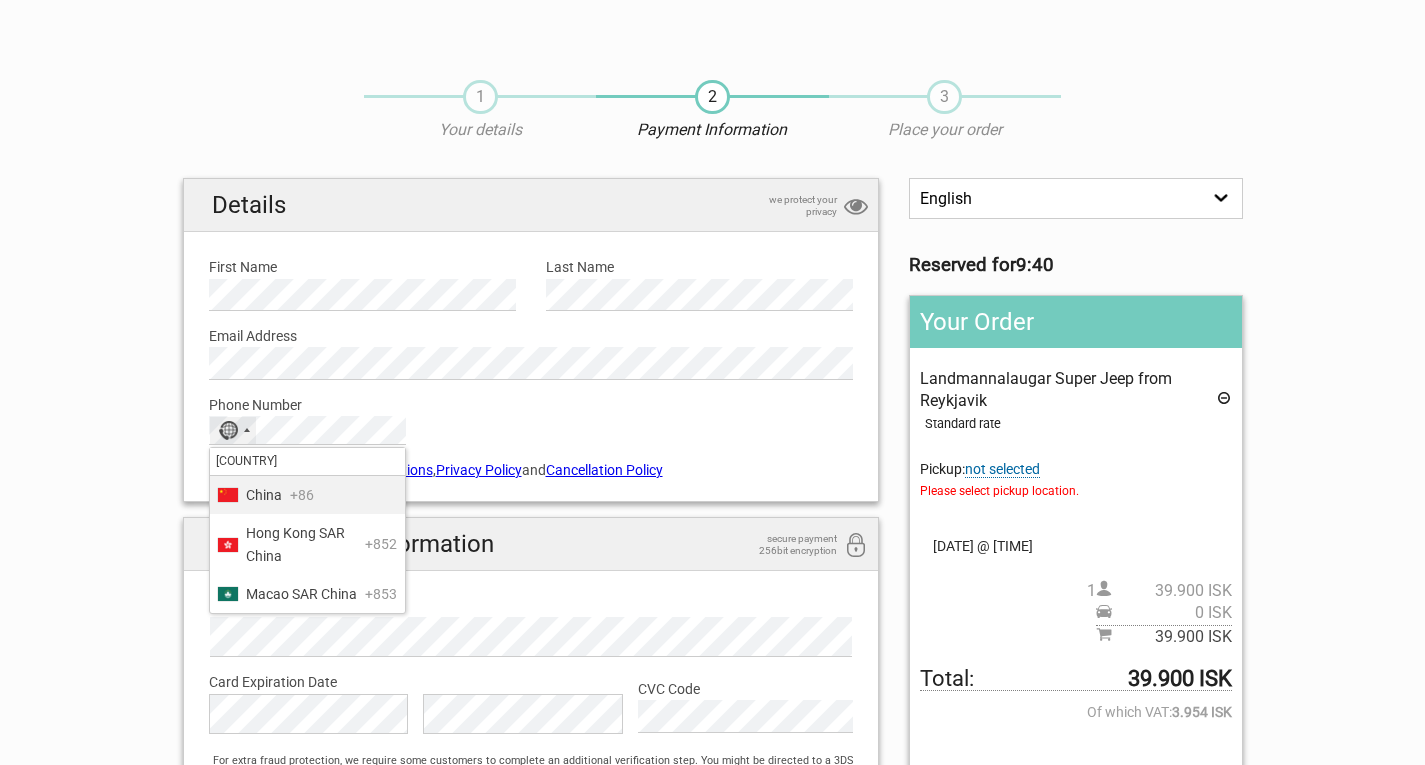 click on "China" at bounding box center [264, 495] 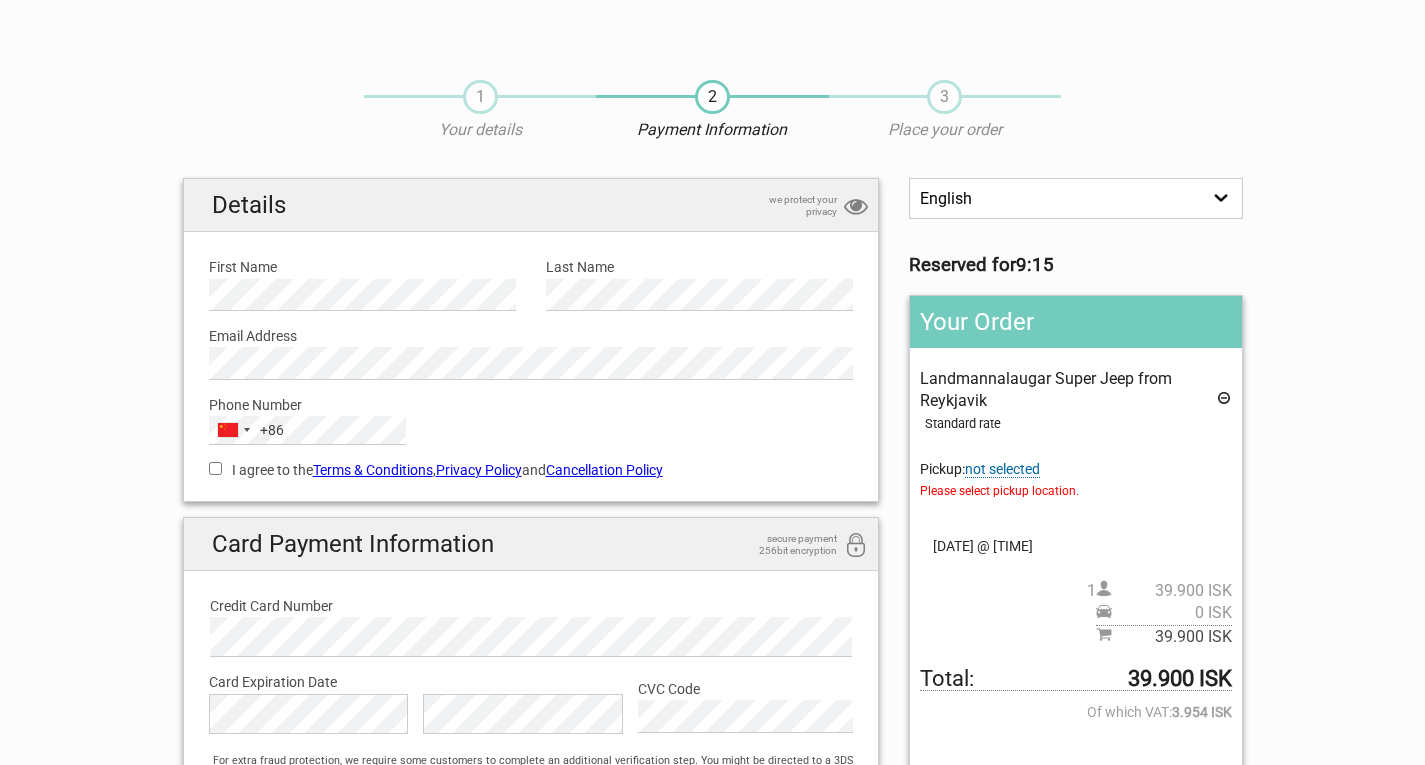 click on "I agree to the  Terms & Conditions ,  Privacy Policy  and  Cancellation Policy
You need to accept terms and conditions." at bounding box center (531, 468) 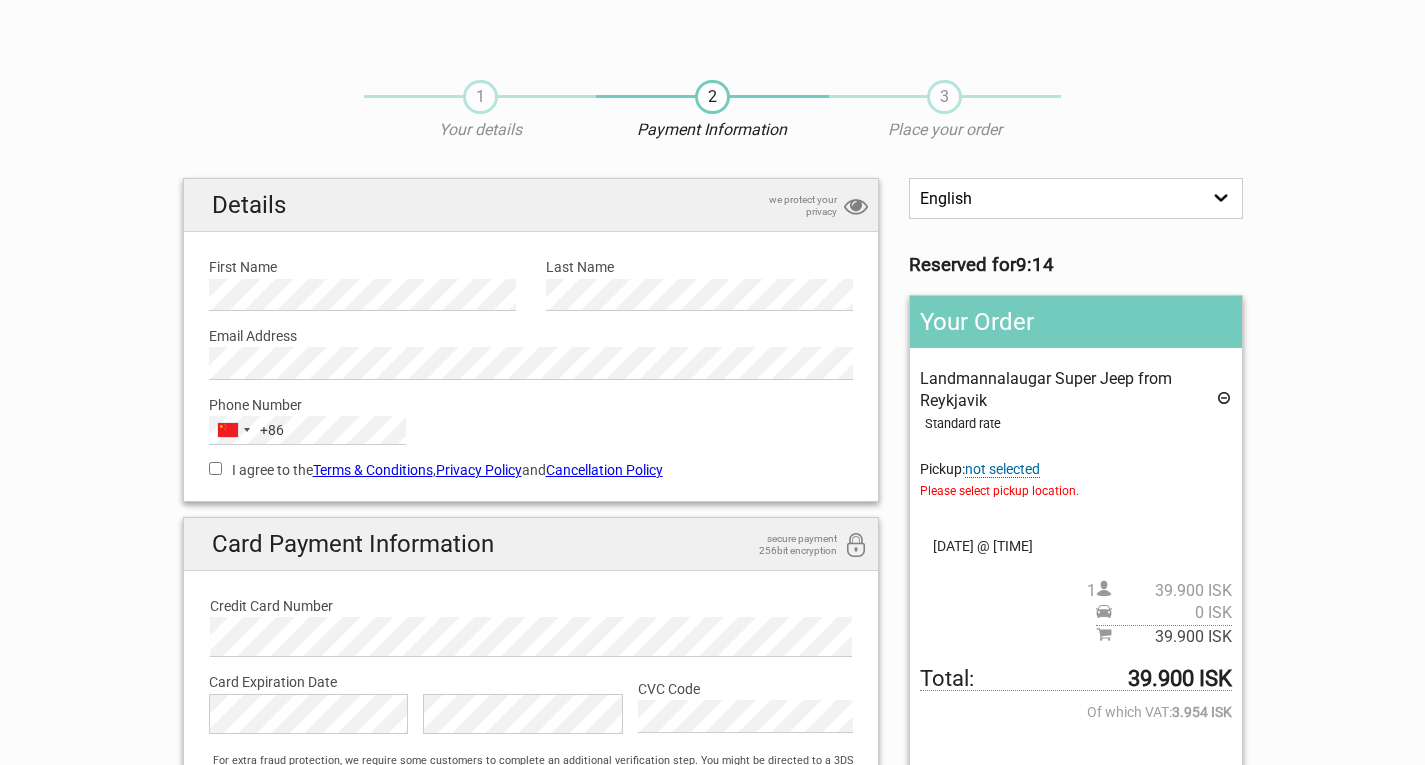click on "I agree to the  Terms & Conditions ,  Privacy Policy  and  Cancellation Policy" at bounding box center [215, 468] 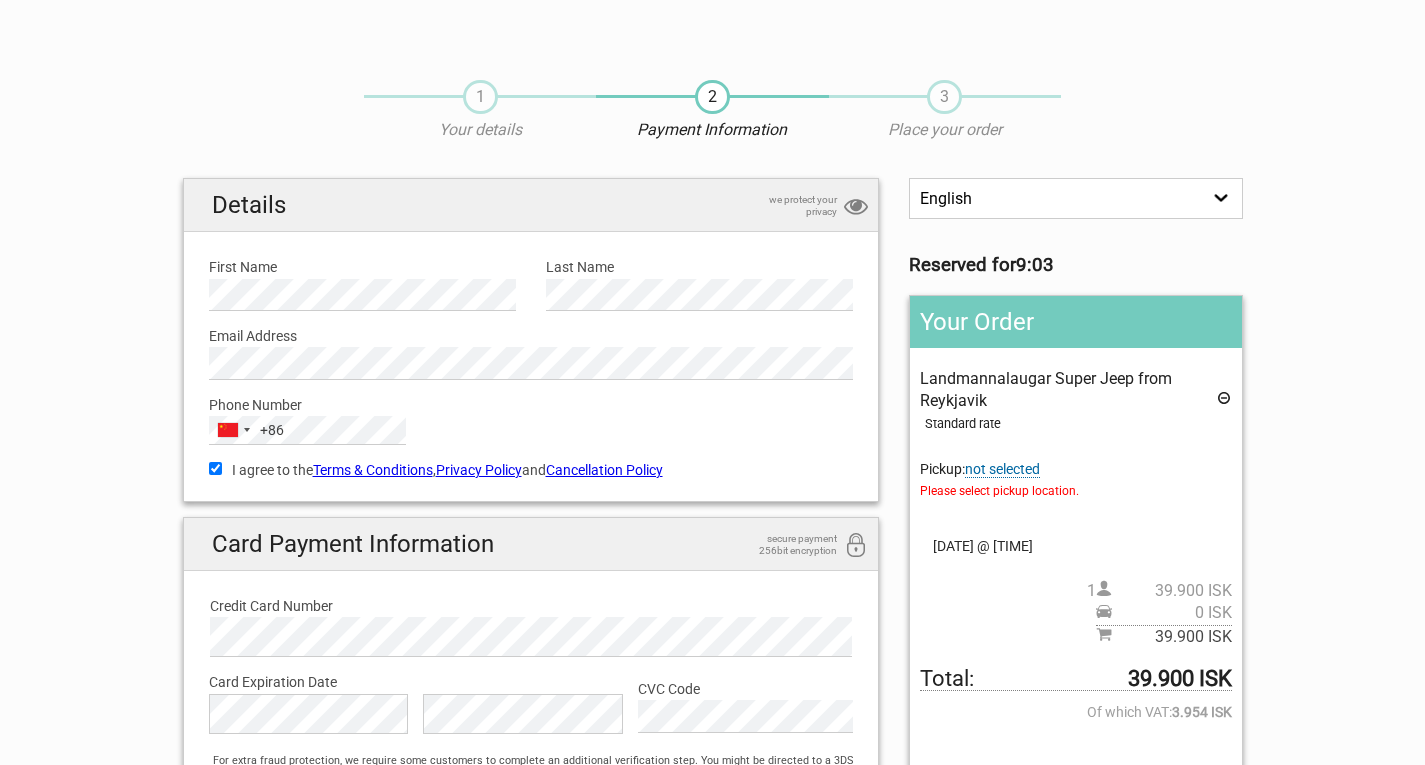 click on "1
Your details
2
Payment Information
3
Place your order
English
Español
Deutsch
Reserved for  9:03
Your Order
Landmannalaugar Super Jeep from Reykjavik
Standard rate
Pickup:
not selected
Please select pickup location.
Select an option
I'll write my location.
Hotel Leifur Eiriksson: Pick up at Bus stop #8 - Hallgrímskirkja
Fosshótel Barón
Fosshotel Rauðará: Pick up at  Bus stop #13 - in front of Centerhotel Midgardur 1  0 ISK" at bounding box center [712, 489] 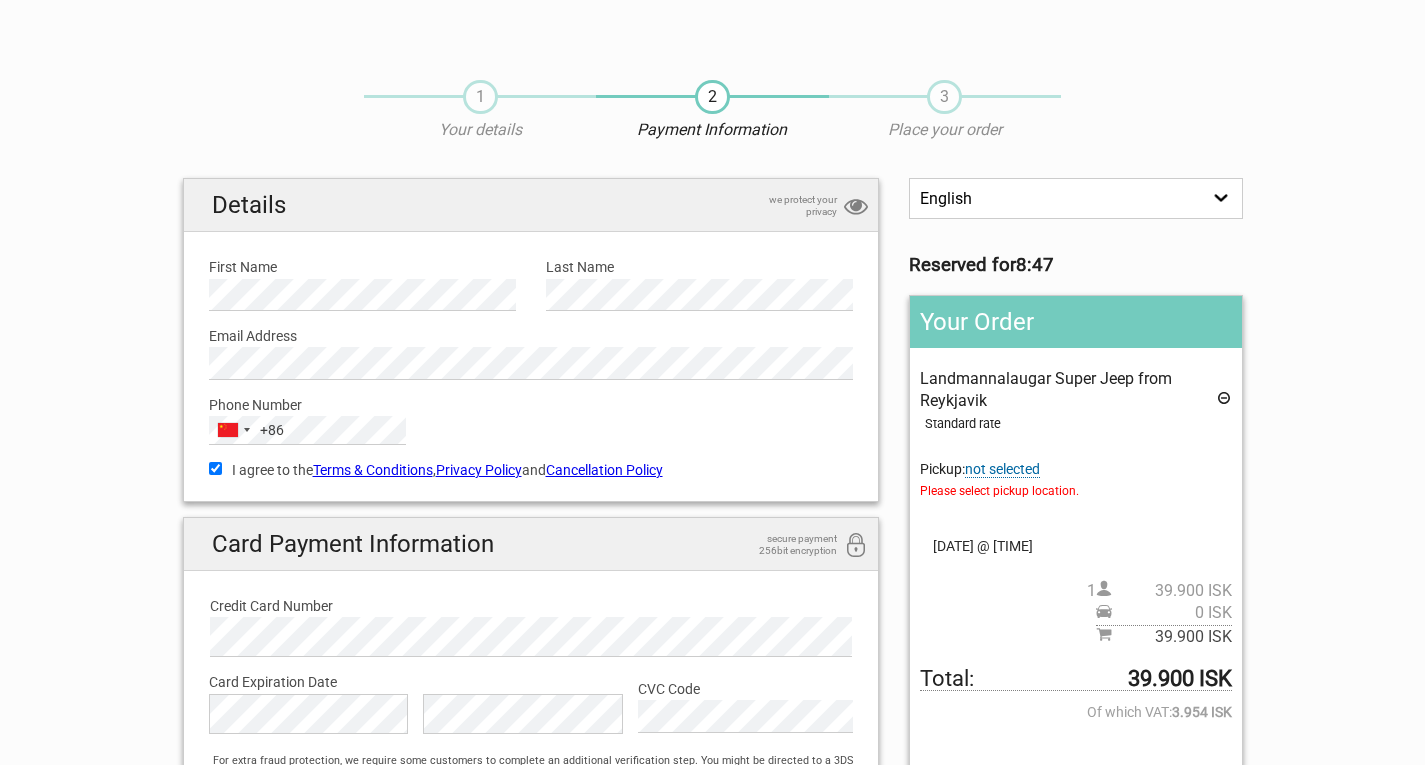 click on "1
Your details
2
Payment Information
3
Place your order
English
Español
Deutsch
Reserved for  8:47
Your Order
Landmannalaugar Super Jeep from Reykjavik
Standard rate
Pickup:
not selected
Please select pickup location.
Select an option
I'll write my location.
Hotel Leifur Eiriksson: Pick up at Bus stop #8 - Hallgrímskirkja
Fosshótel Barón
Fosshotel Rauðará: Pick up at  Bus stop #13 - in front of Centerhotel Midgardur 1  0 ISK" at bounding box center [712, 489] 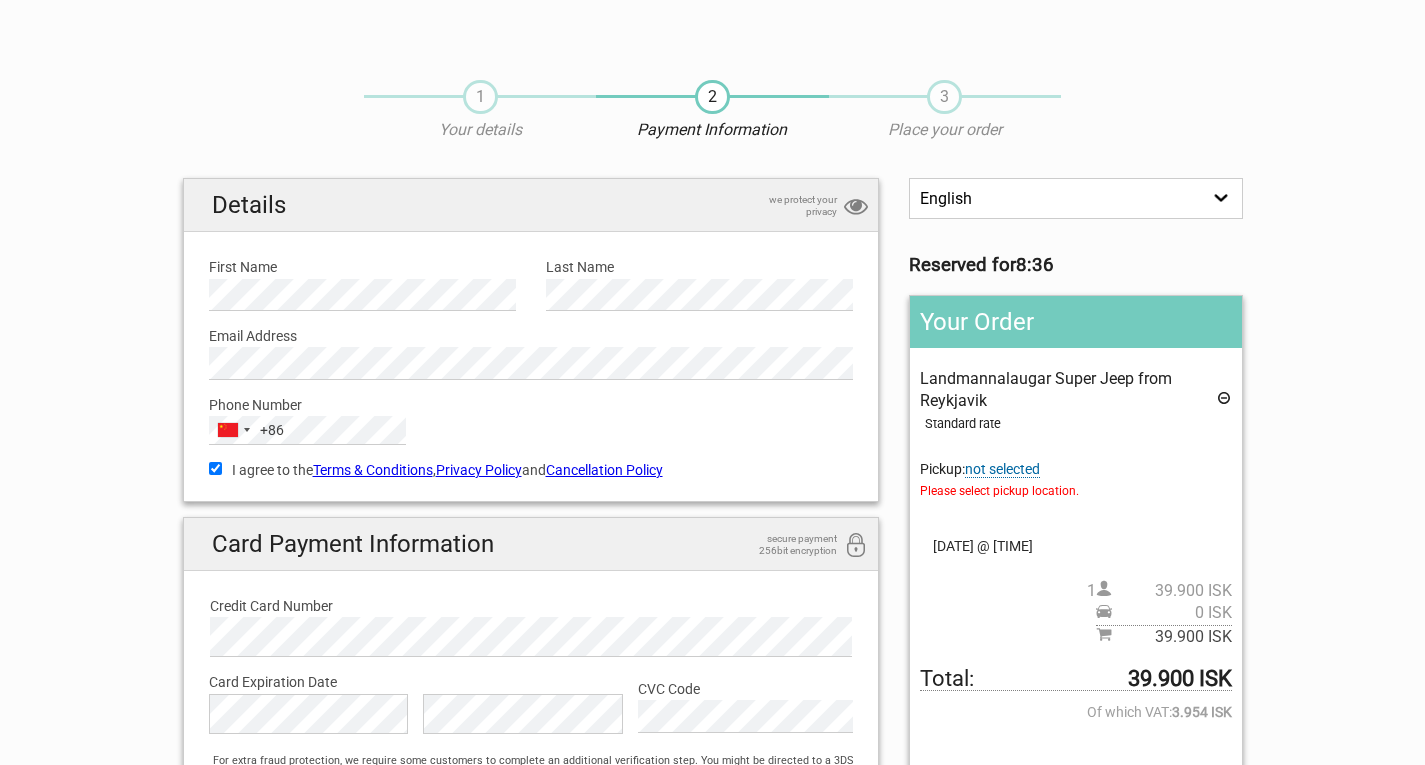 click on "1
Your details
2
Payment Information
3
Place your order
English
Español
Deutsch
Reserved for  8:36
Your Order
Landmannalaugar Super Jeep from Reykjavik
Standard rate
Pickup:
not selected
Please select pickup location.
Select an option
I'll write my location.
Hotel Leifur Eiriksson: Pick up at Bus stop #8 - Hallgrímskirkja
Fosshótel Barón
Fosshotel Rauðará: Pick up at  Bus stop #13 - in front of Centerhotel Midgardur 1  0 ISK" at bounding box center [712, 489] 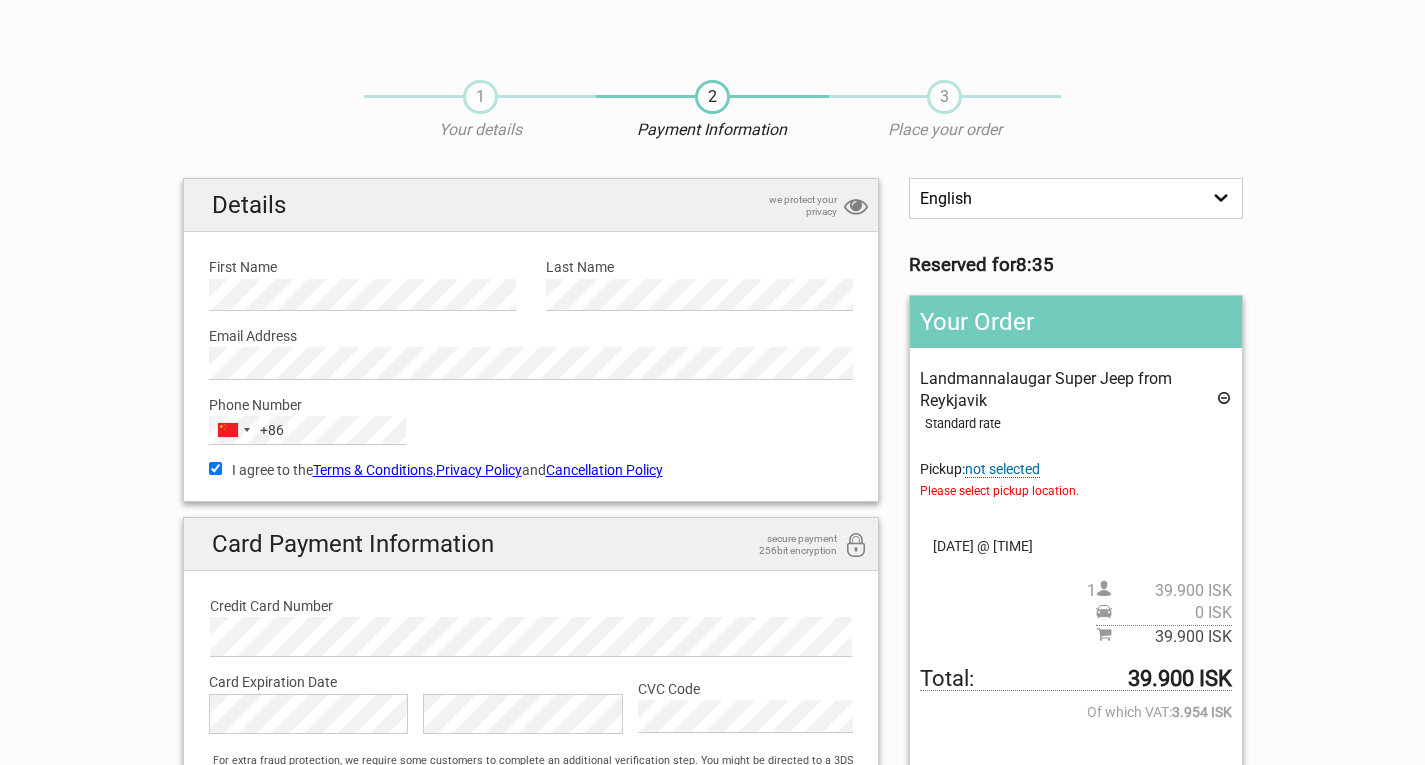 scroll, scrollTop: 38, scrollLeft: 0, axis: vertical 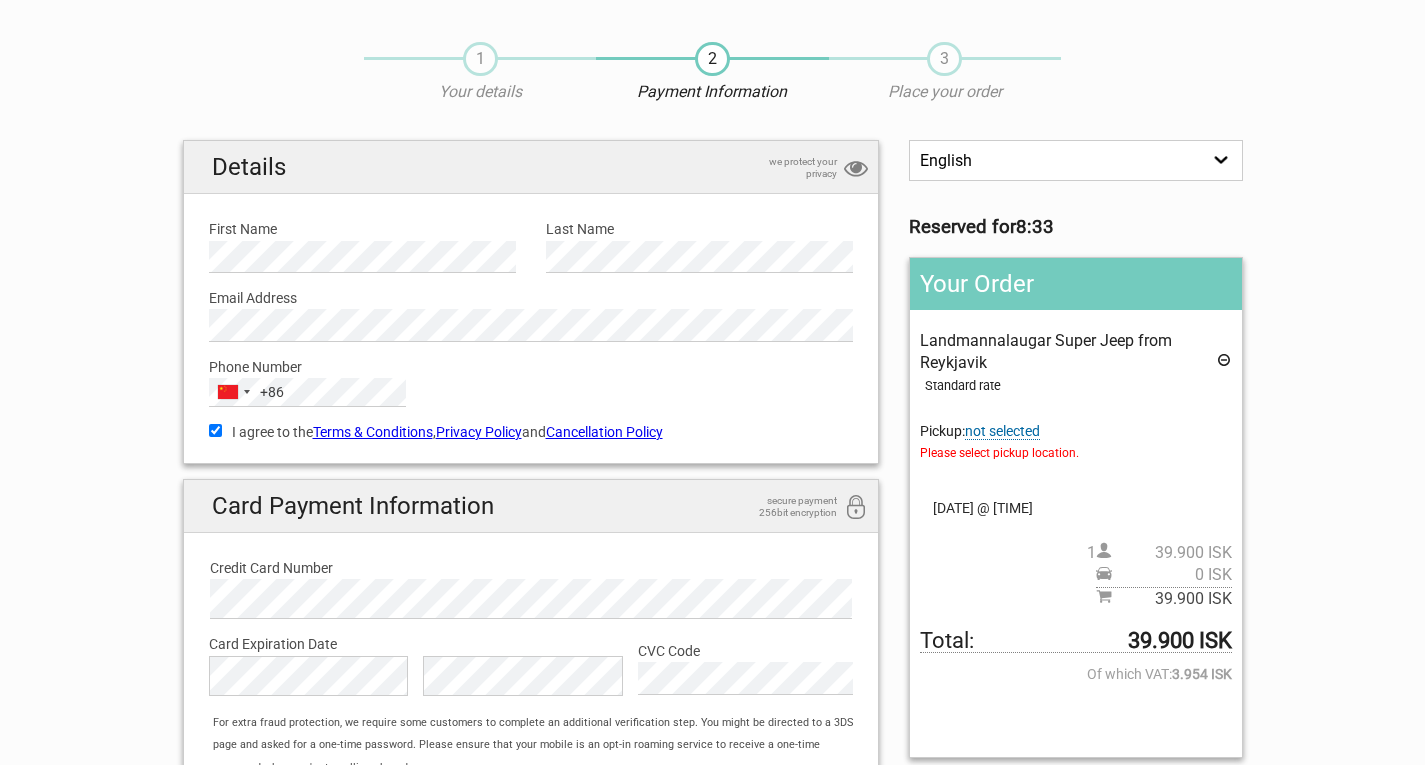 click on "not selected" at bounding box center (1002, 431) 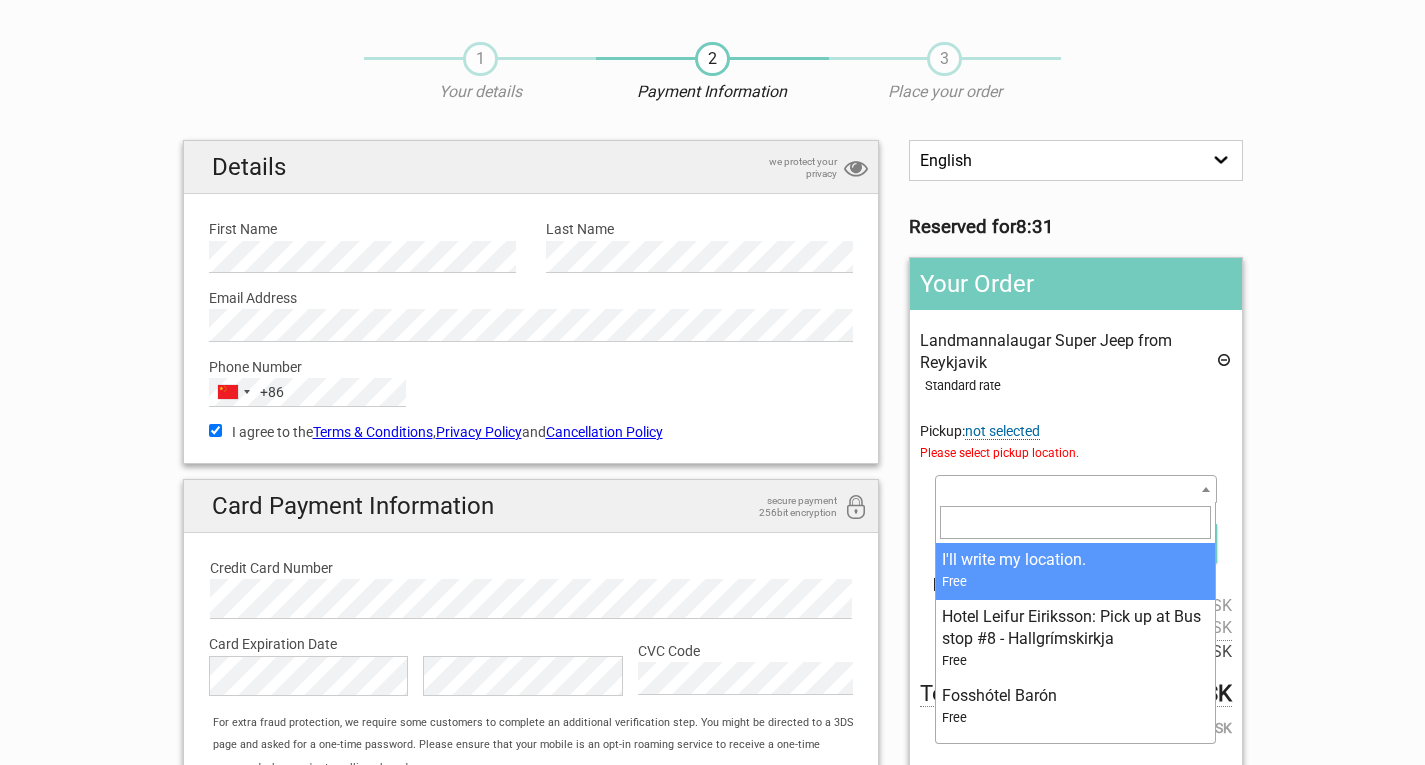 click at bounding box center (1075, 489) 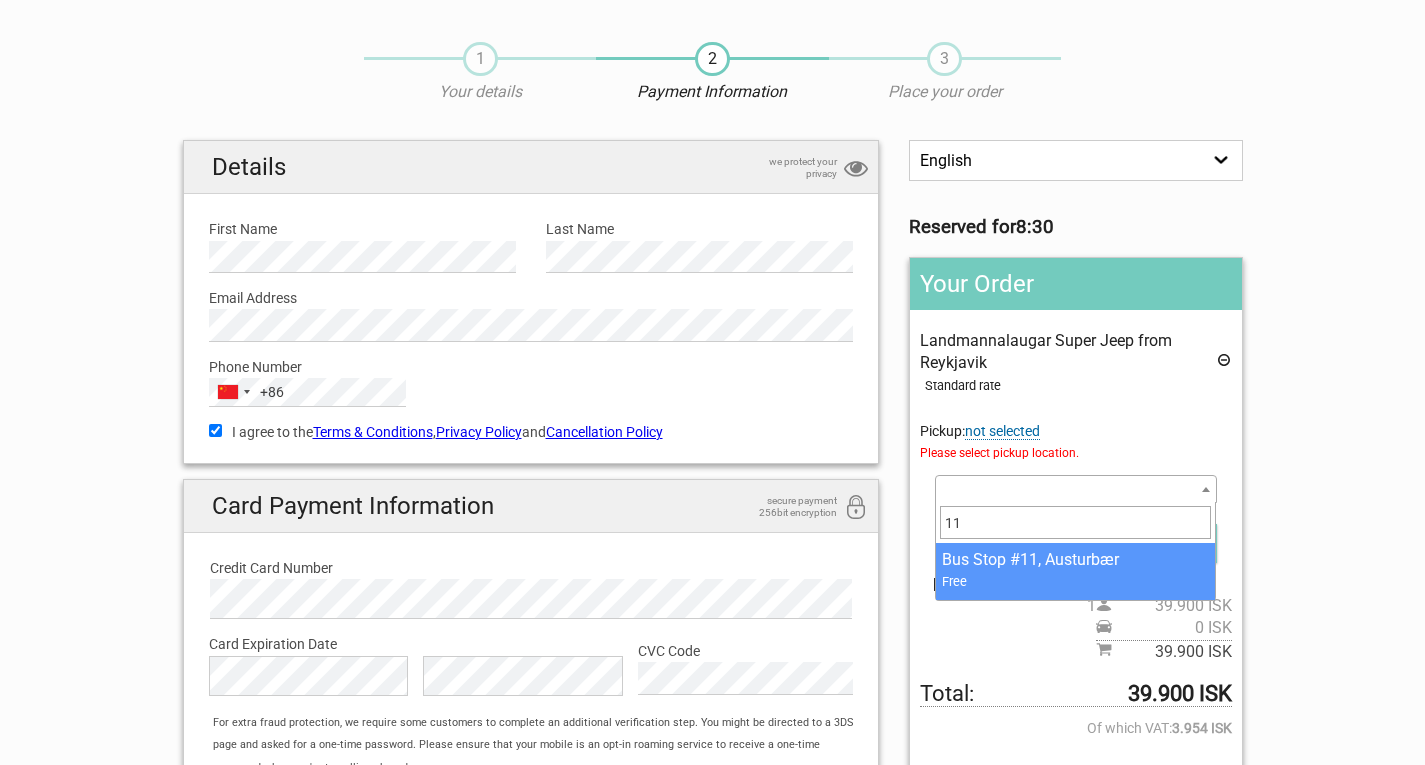 type on "11" 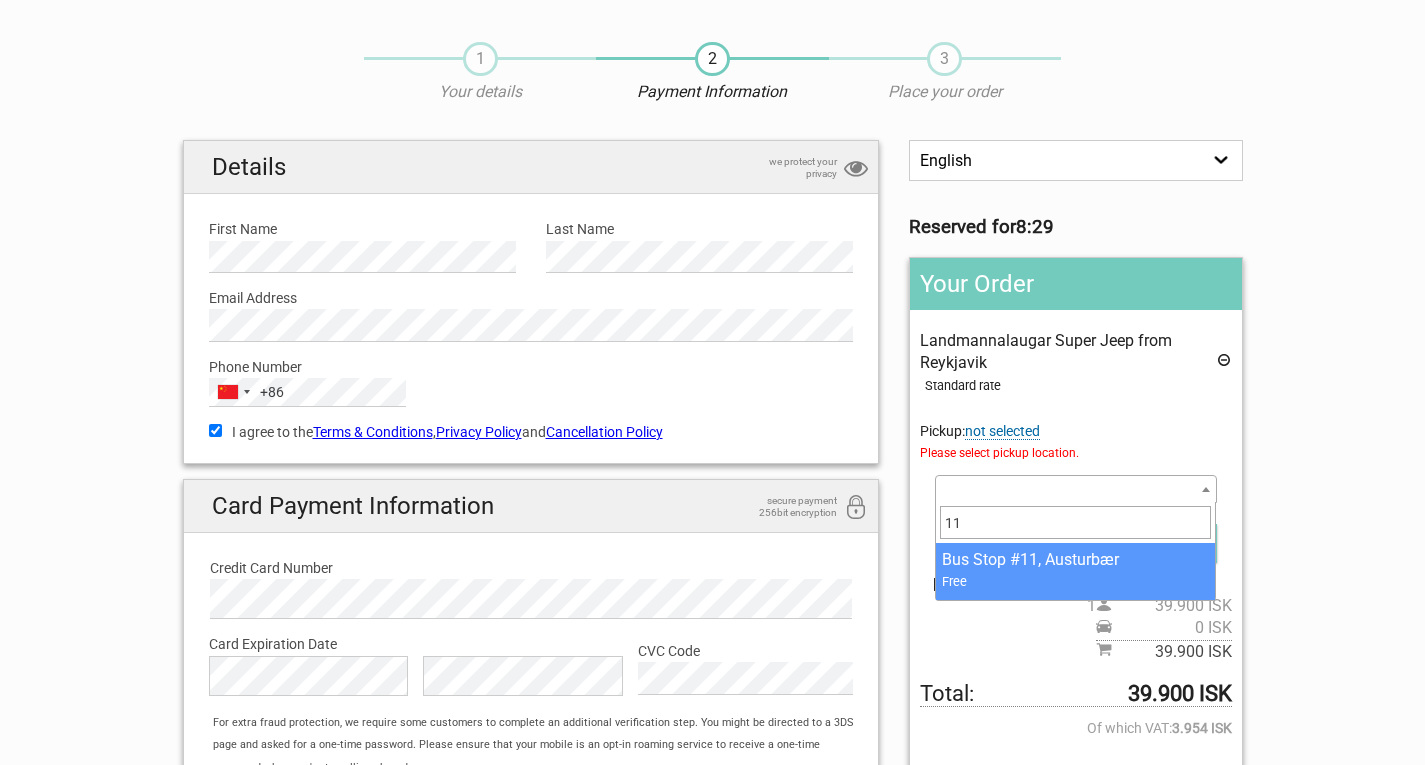 select on "140960" 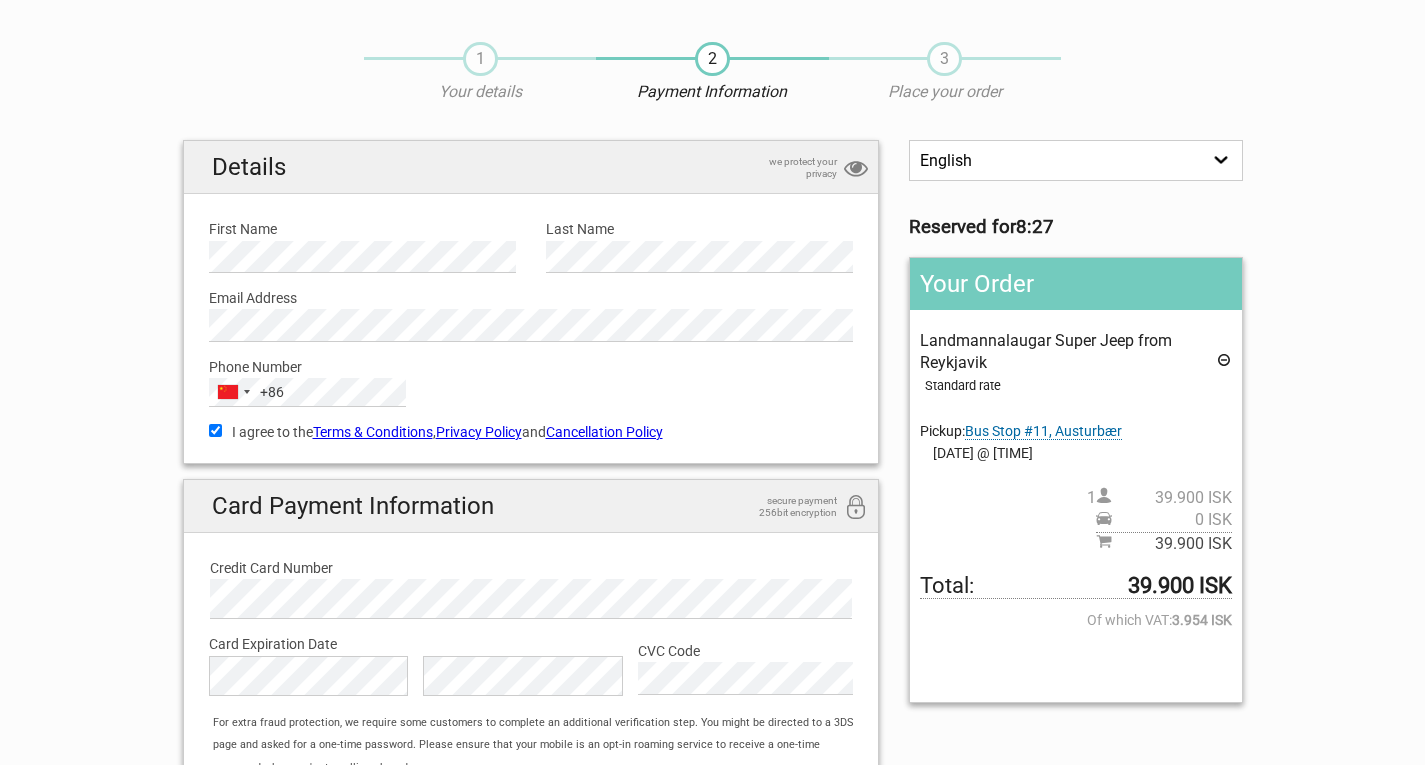 click on "Details we protect your privacy
First Name
Please provide us with your name.
Last Name
Please provide us with your family name.
Email Address
Please provide us with a valid email address.
Phone Number
China +86 +86 china 3 results found China +86 Hong Kong SAR China +852 Macao SAR China +853
Please provide us with your phone number.
Please check that your phone number is correct.
Please select your country code.
This doesn't look like the right number of digits!
I agree to the  Terms & Conditions ,  Privacy Policy  and  Cancellation Policy" at bounding box center [531, 510] 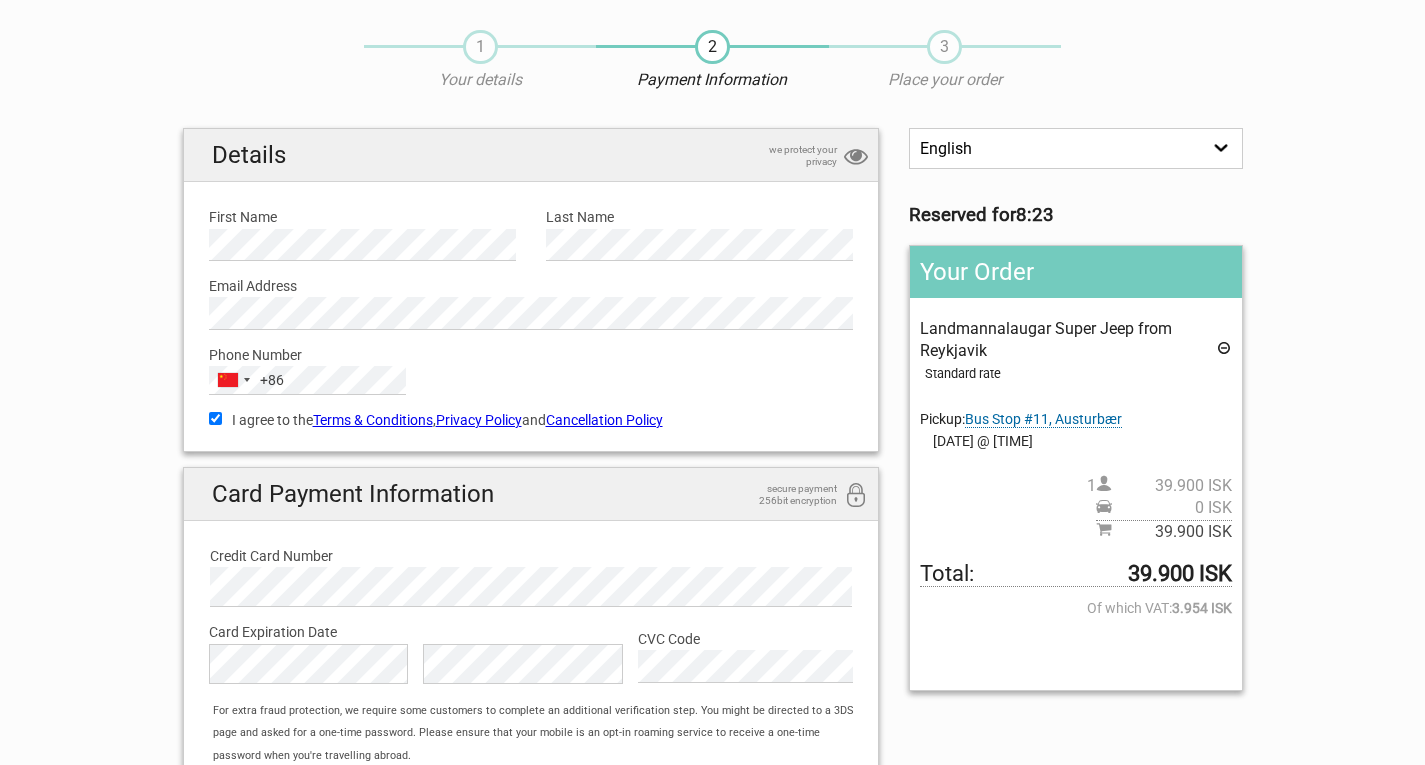 scroll, scrollTop: 51, scrollLeft: 0, axis: vertical 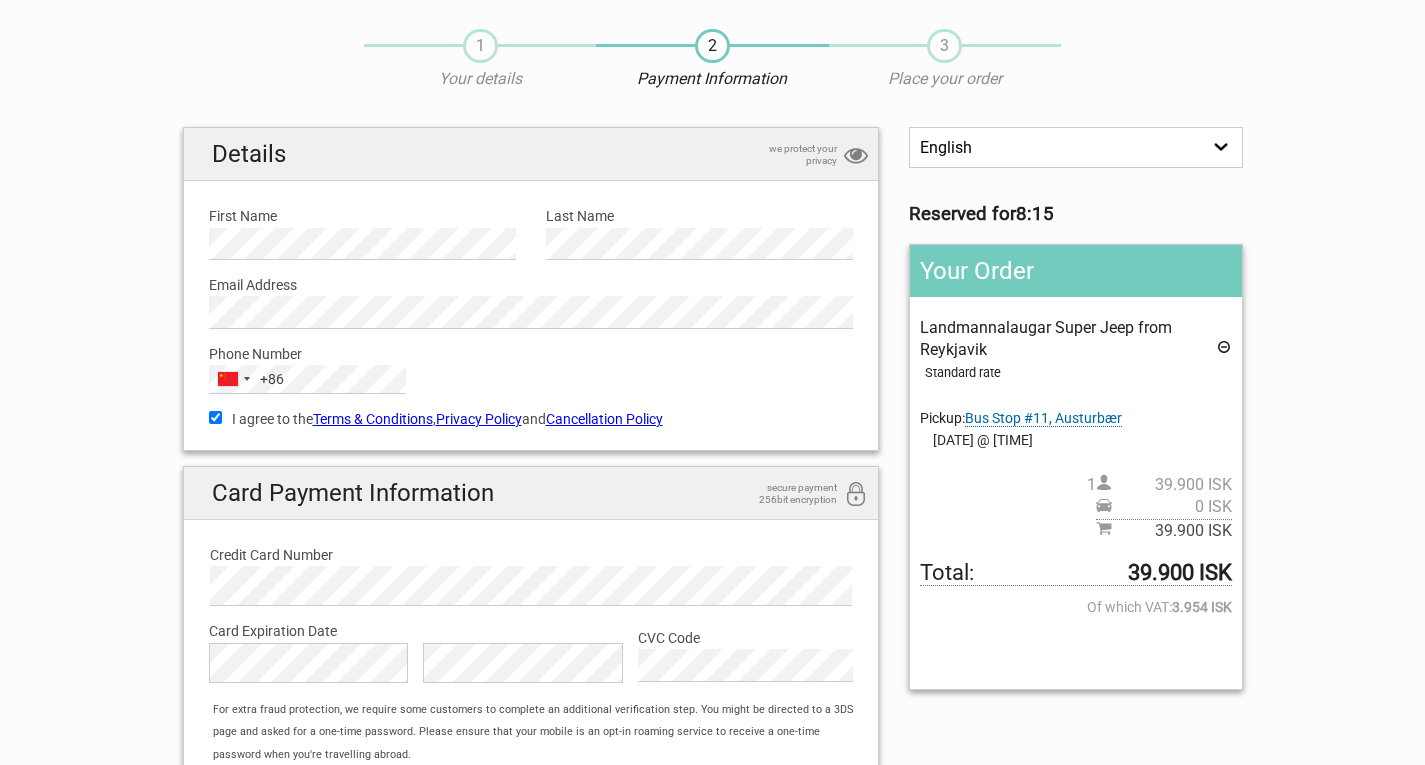click on "1
Your details
2
Payment Information
3
Place your order
English
Español
Deutsch
Reserved for  8:15
Your Order
Landmannalaugar Super Jeep from Reykjavik
Standard rate
Pickup:
Bus Stop #11, Austurbær
Please select pickup location.
Select an option
I'll write my location.
Hotel Leifur Eiriksson: Pick up at Bus stop #8 - Hallgrímskirkja
Fosshótel Barón
Fosshotel Rauðará: Pick up at  Bus stop #13 - in front of Centerhotel Midgardur 1  0 ISK" at bounding box center (712, 438) 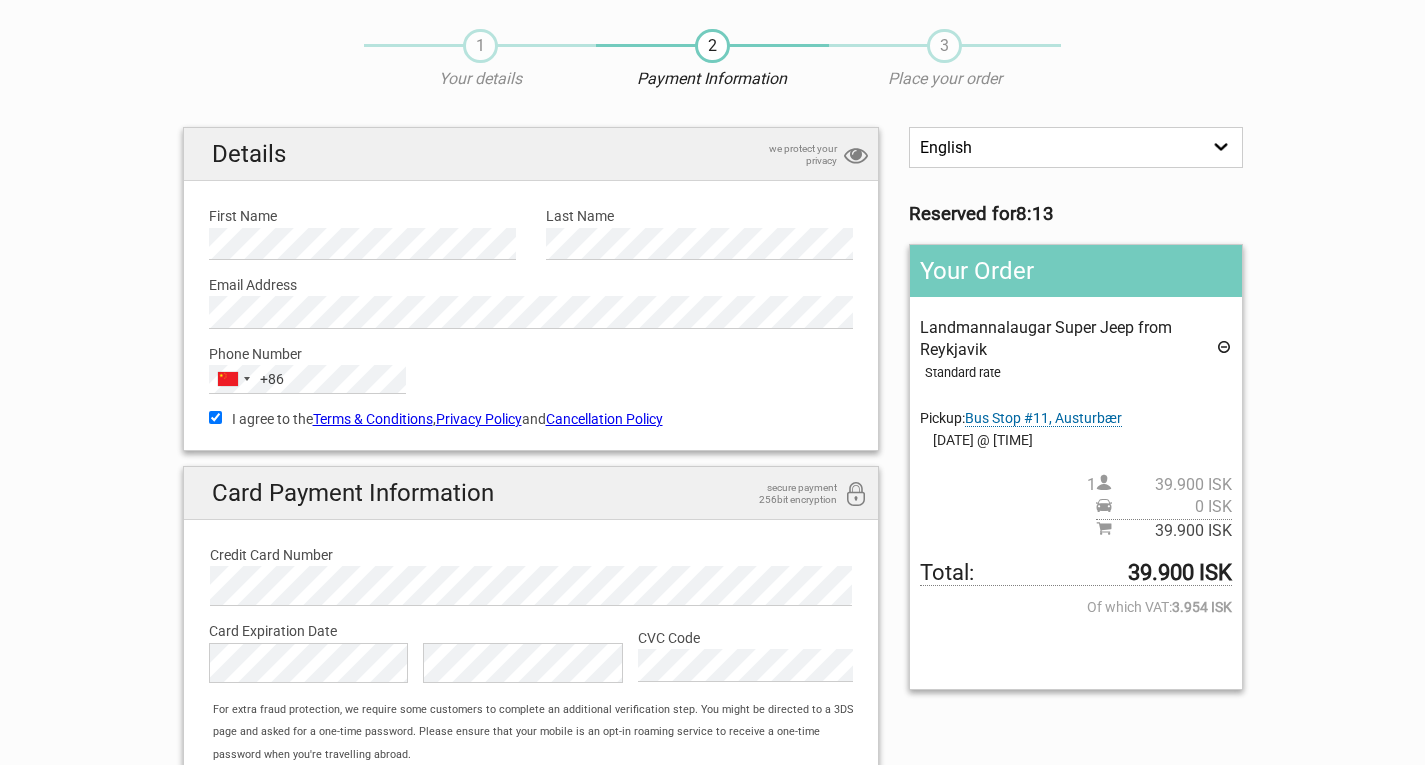 scroll, scrollTop: 397, scrollLeft: 0, axis: vertical 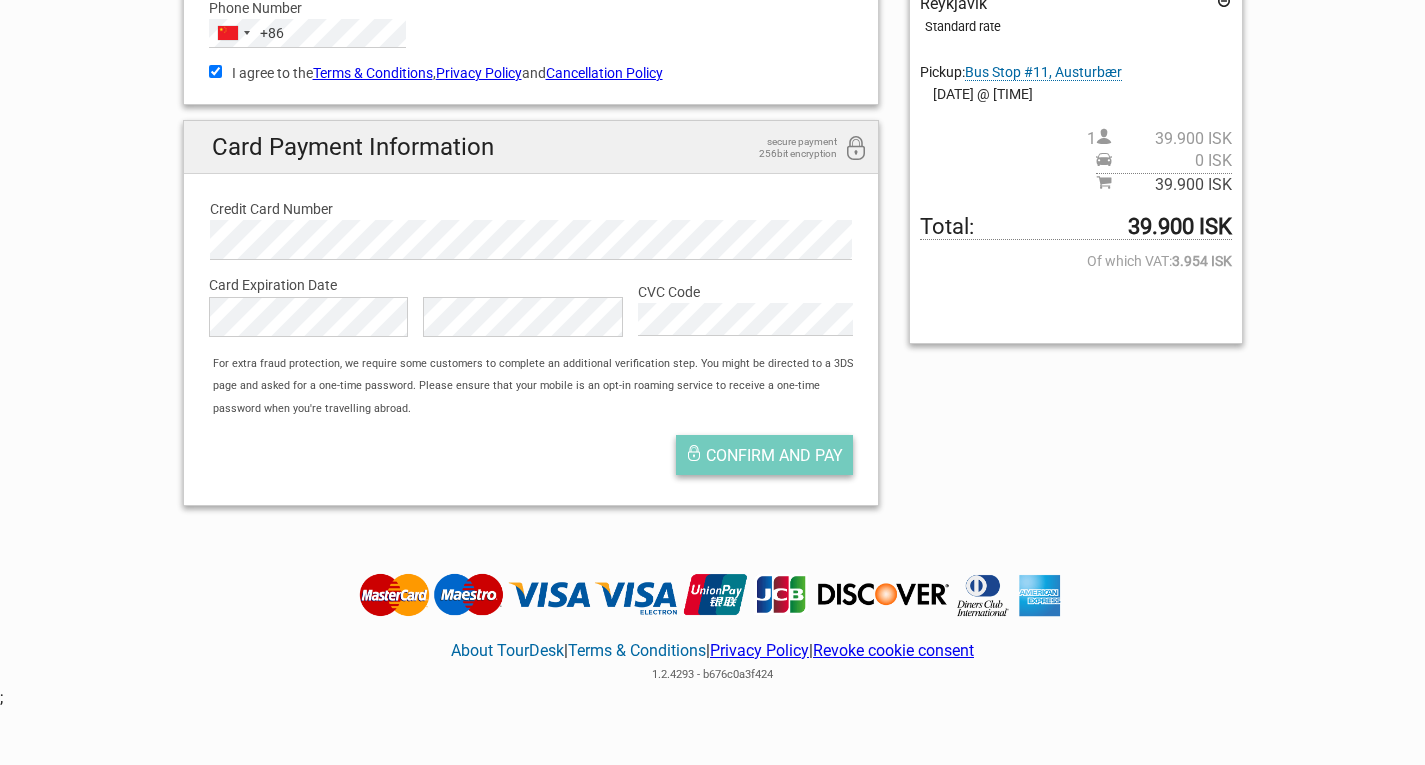 click on "Confirm and pay" at bounding box center [774, 455] 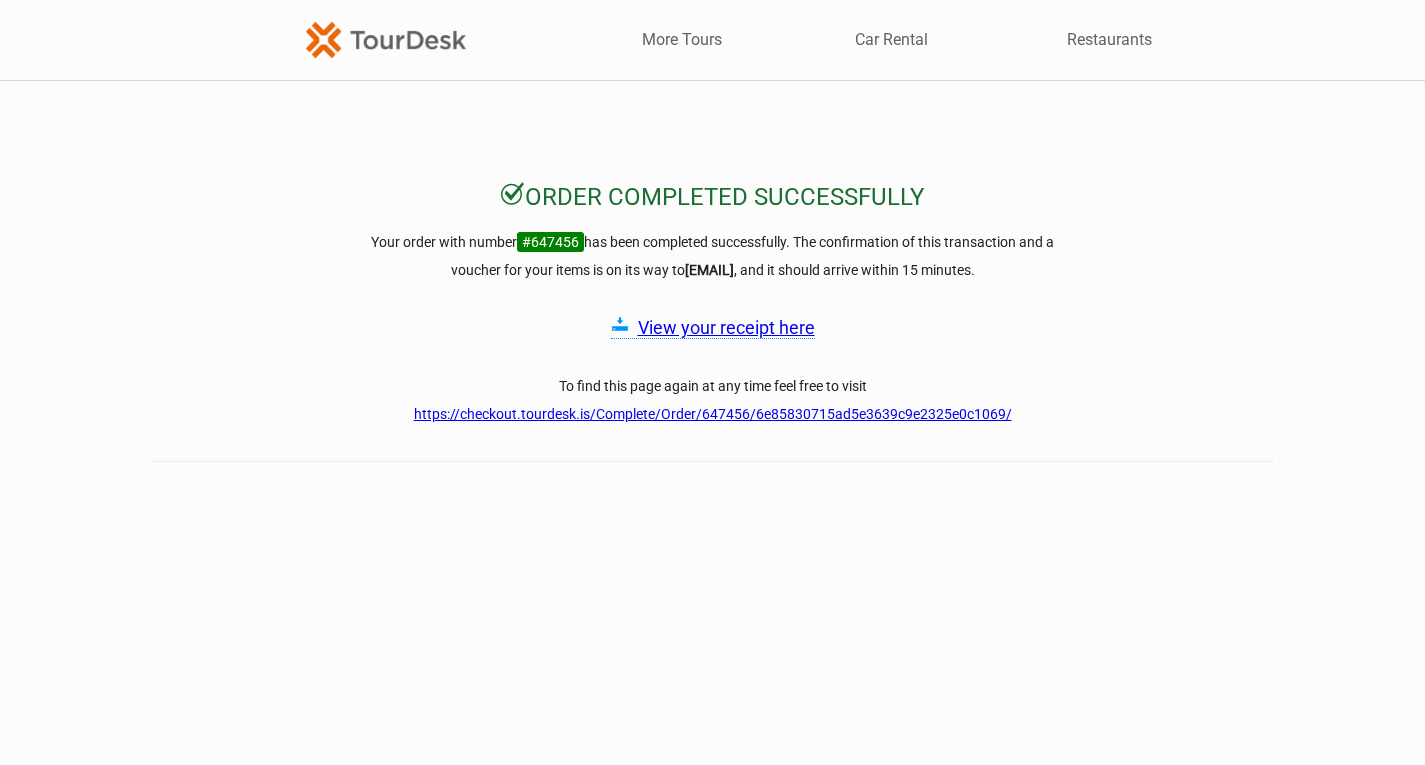 scroll, scrollTop: 0, scrollLeft: 0, axis: both 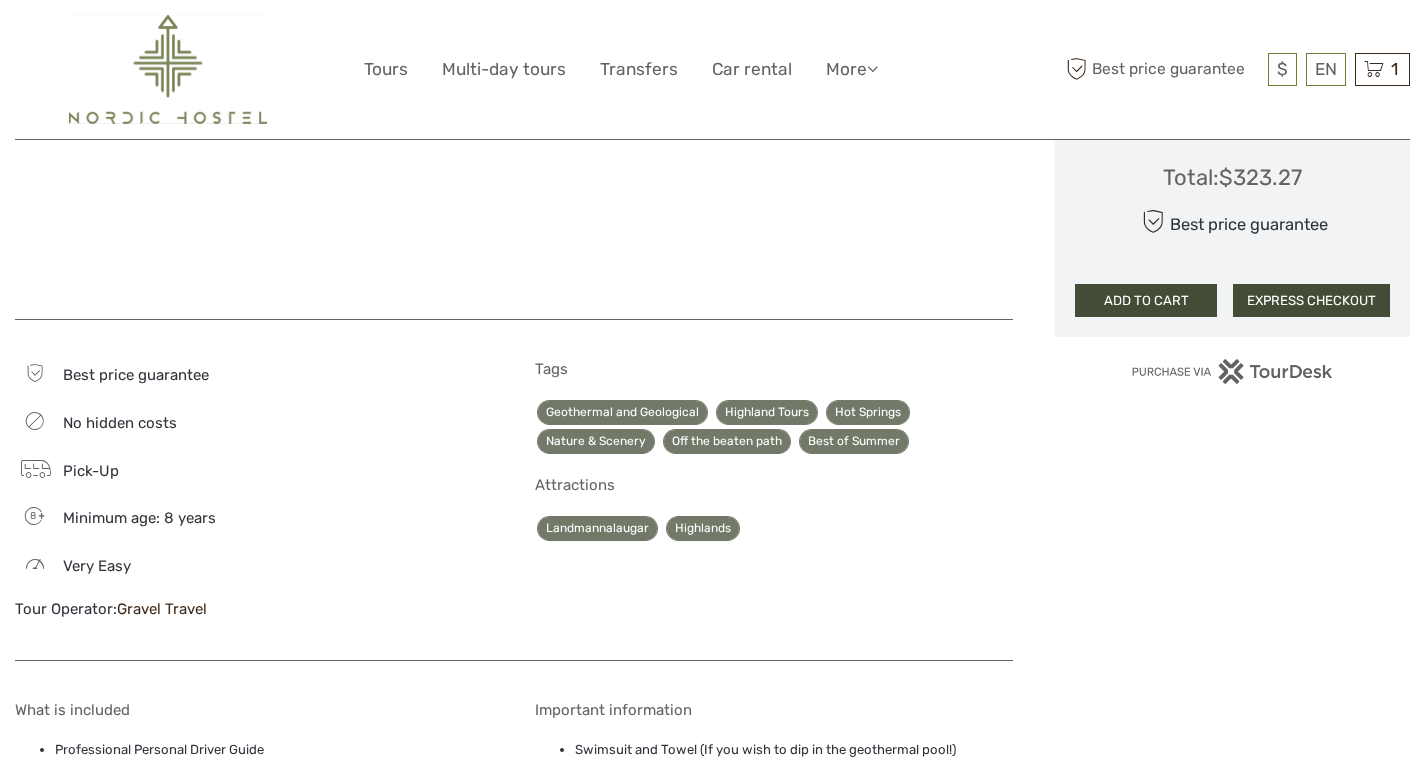 click on "Tags
Geothermal and Geological
Highland Tours
Hot Springs
Nature & Scenery
Off the beaten path
Best of Summer
Attractions
Landmannalaugar
Highlands" at bounding box center [774, 500] 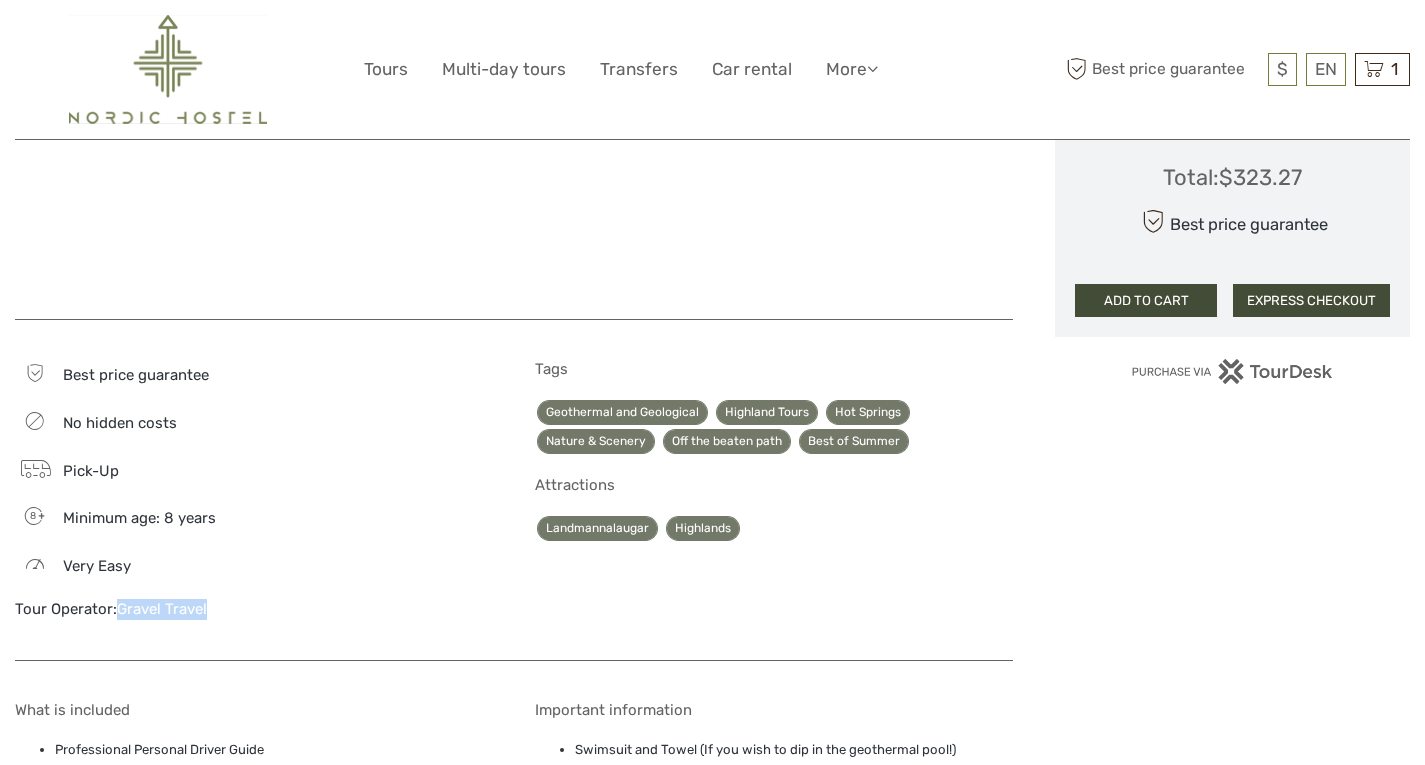 drag, startPoint x: 231, startPoint y: 607, endPoint x: 120, endPoint y: 619, distance: 111.64677 